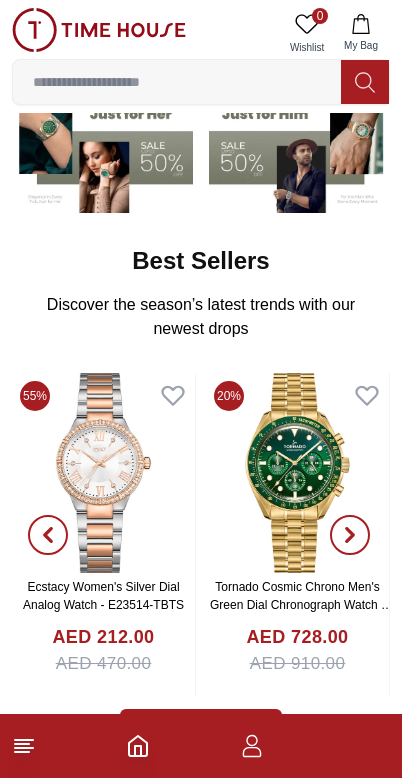 scroll, scrollTop: 197, scrollLeft: 0, axis: vertical 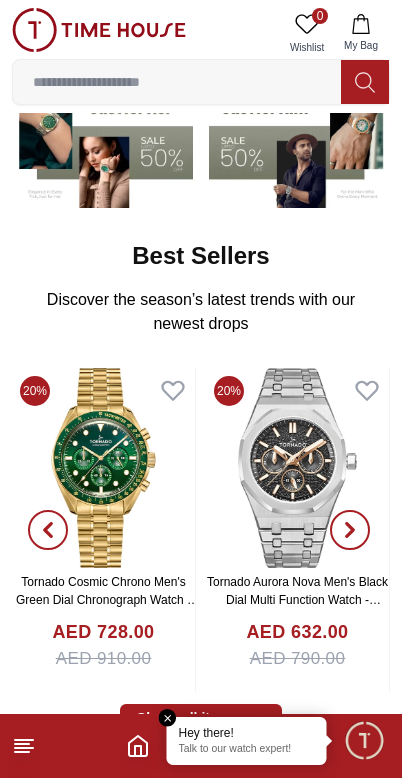 click at bounding box center (364, 740) 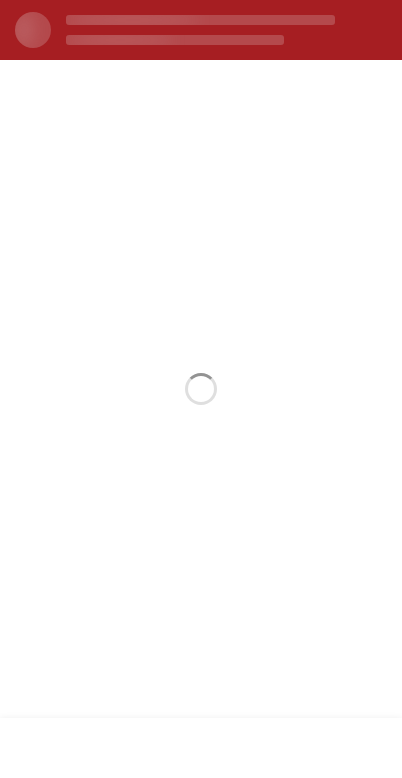 scroll, scrollTop: 0, scrollLeft: 0, axis: both 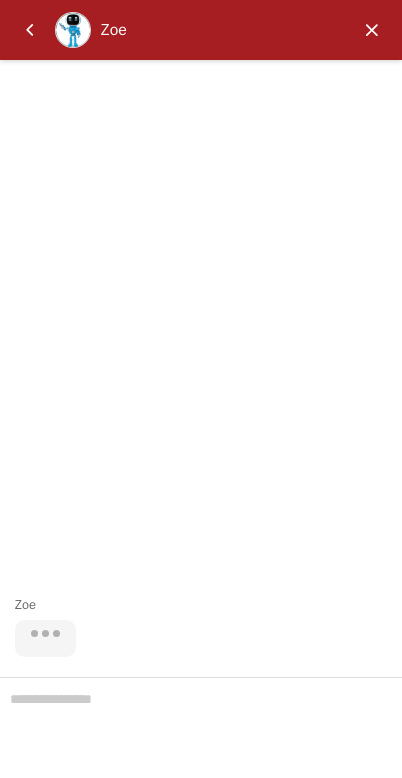 click at bounding box center [372, 30] 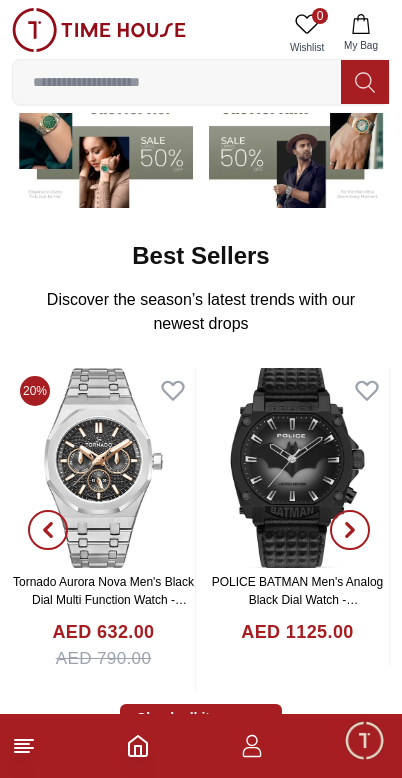 click at bounding box center [99, 30] 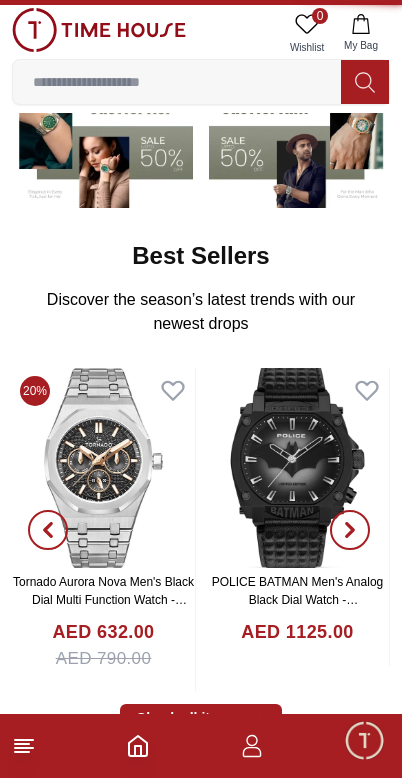 scroll, scrollTop: 0, scrollLeft: 0, axis: both 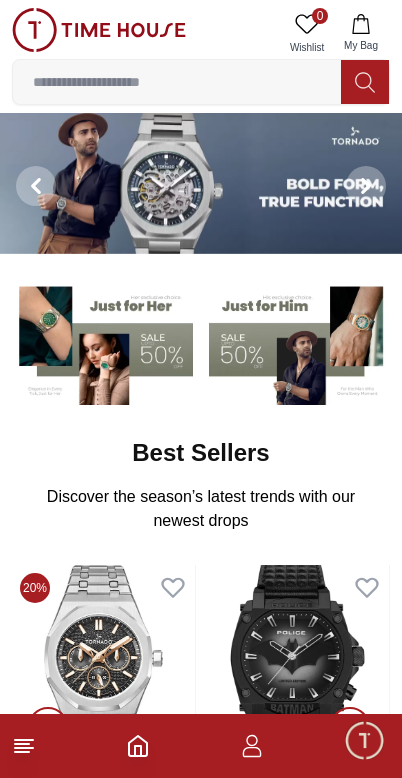 click at bounding box center [99, 30] 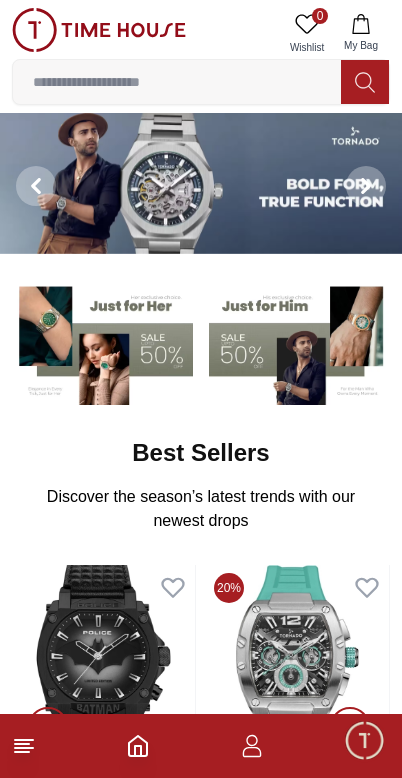 click at bounding box center (99, 30) 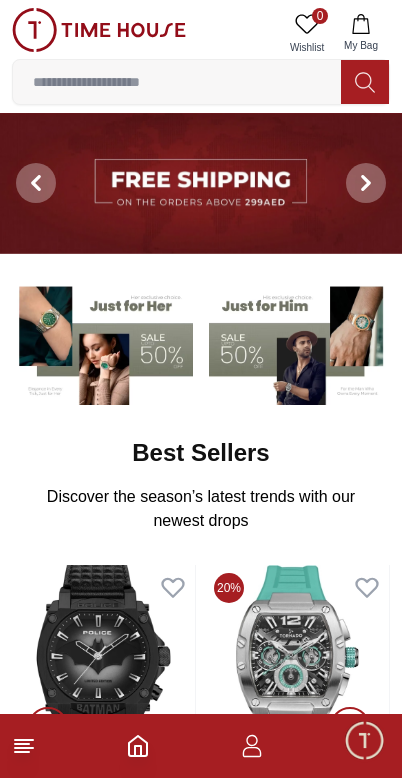 click at bounding box center (99, 30) 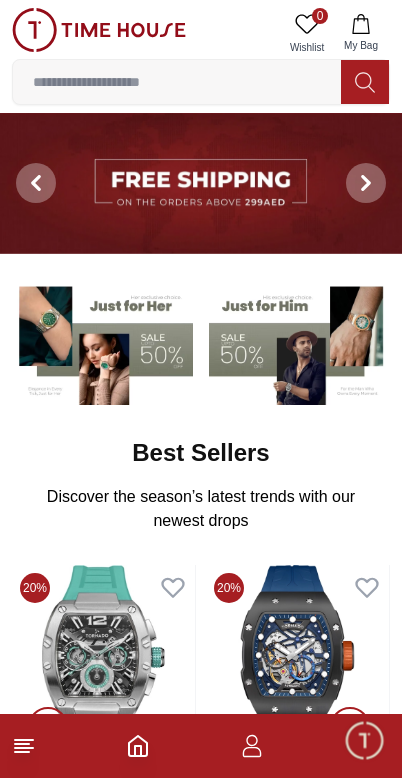 click at bounding box center [99, 30] 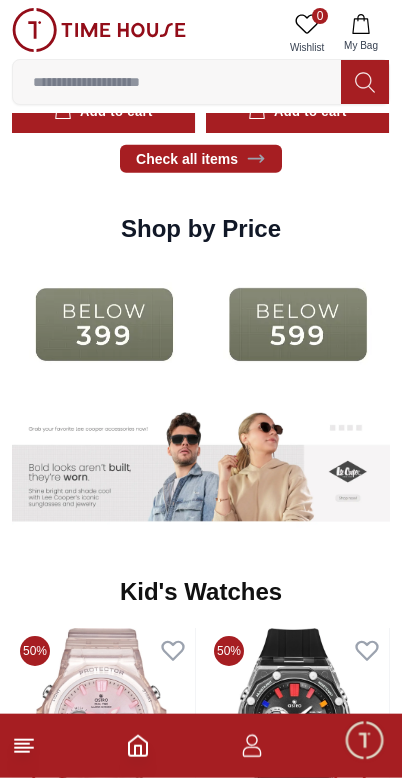 scroll, scrollTop: 2342, scrollLeft: 0, axis: vertical 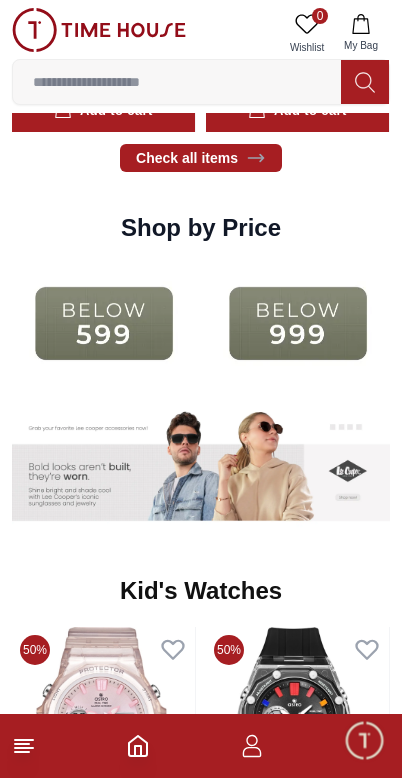click at bounding box center [-90, 323] 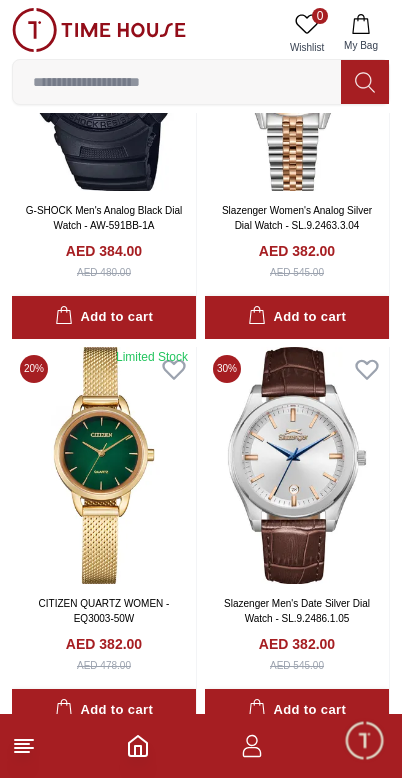 scroll, scrollTop: 3000, scrollLeft: 0, axis: vertical 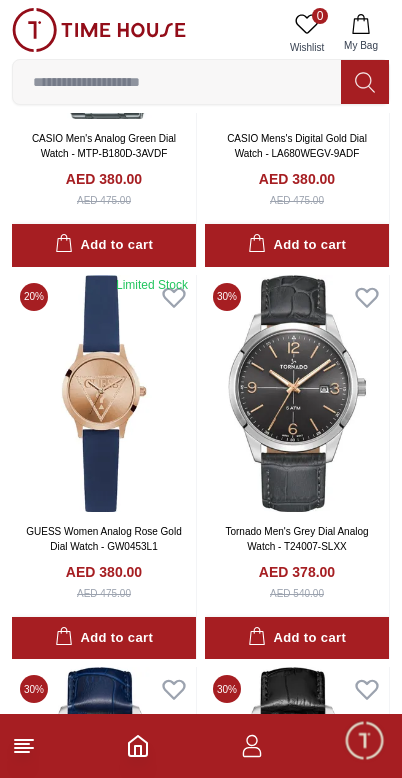 click at bounding box center [104, 393] 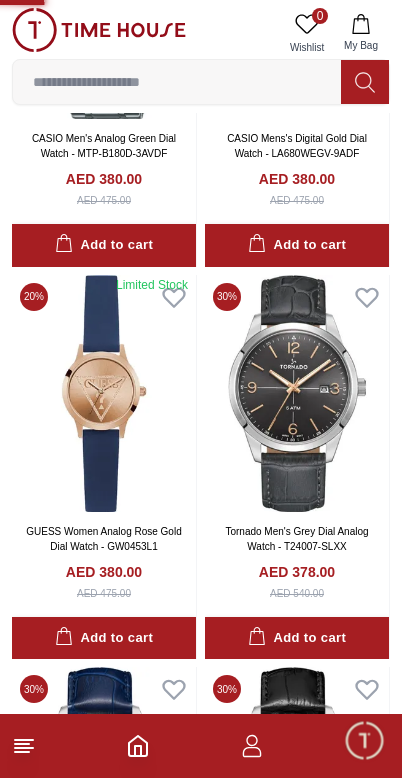 scroll, scrollTop: 0, scrollLeft: 0, axis: both 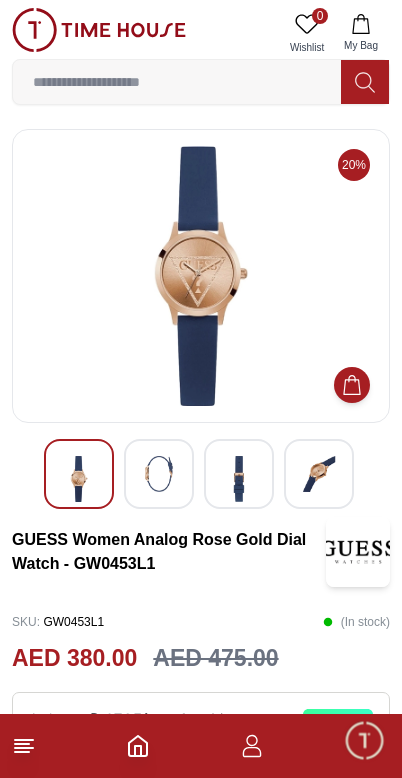 click at bounding box center (159, 474) 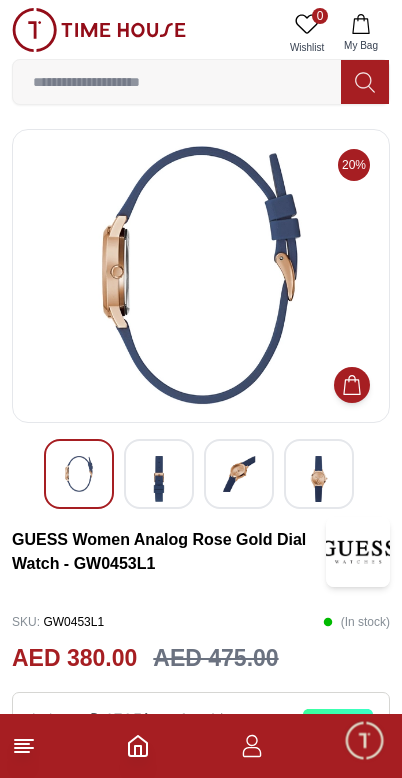 click at bounding box center (239, 474) 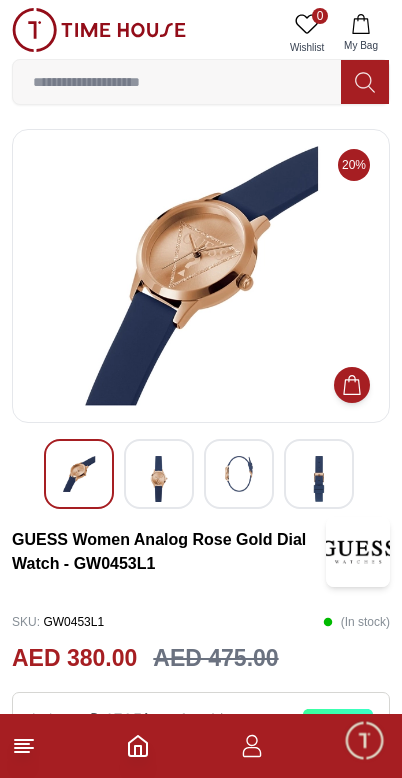 click at bounding box center (319, 479) 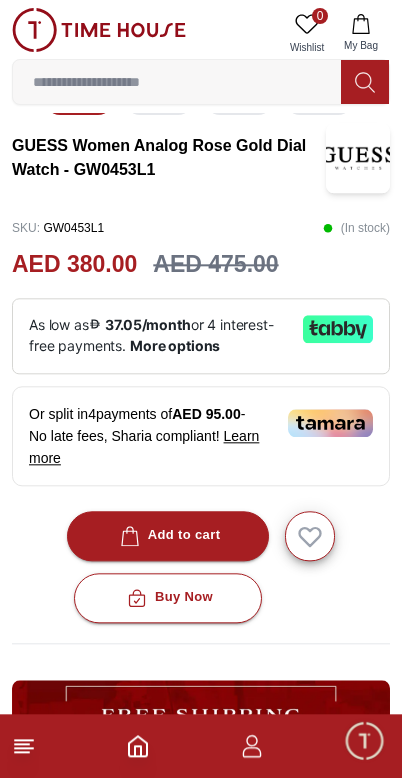 scroll, scrollTop: 464, scrollLeft: 0, axis: vertical 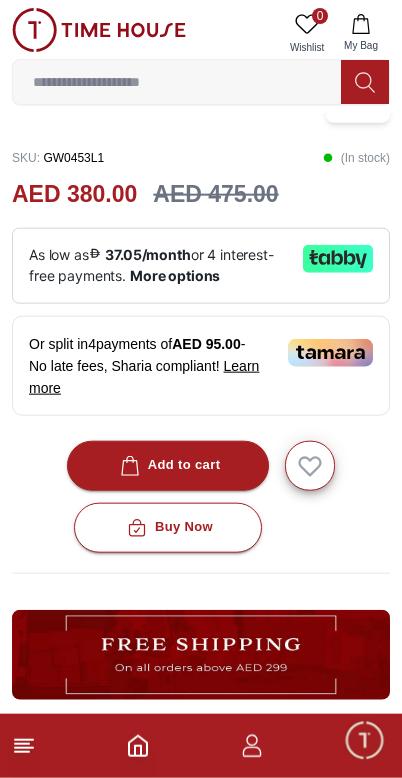 click 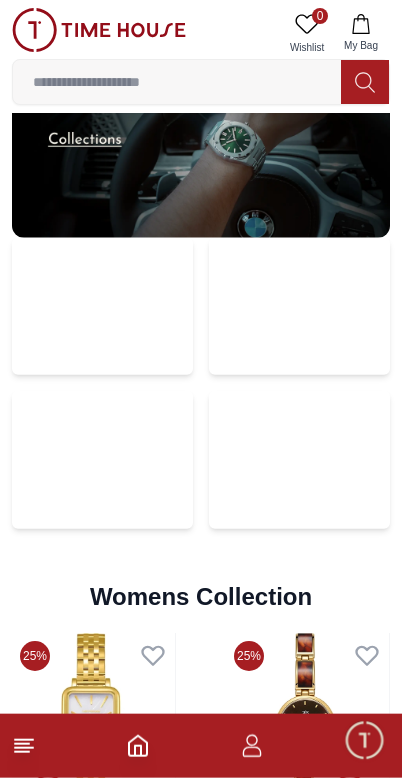 scroll, scrollTop: 3958, scrollLeft: 0, axis: vertical 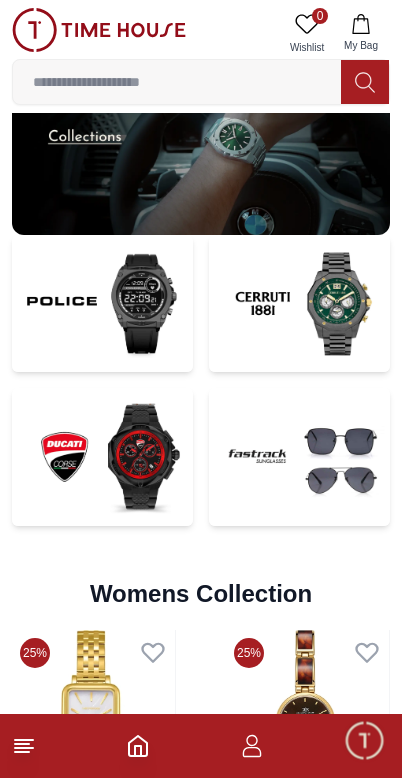 click at bounding box center (102, 304) 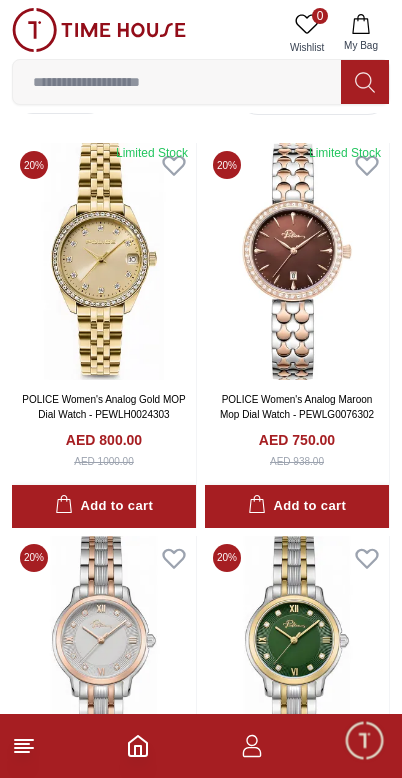 scroll, scrollTop: 521, scrollLeft: 0, axis: vertical 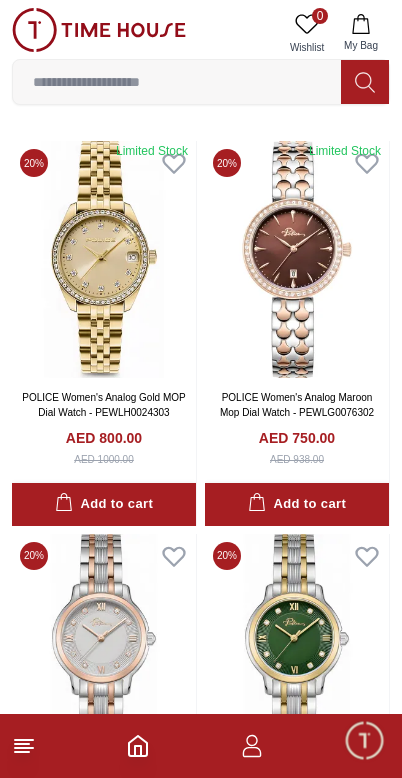 click at bounding box center (104, 259) 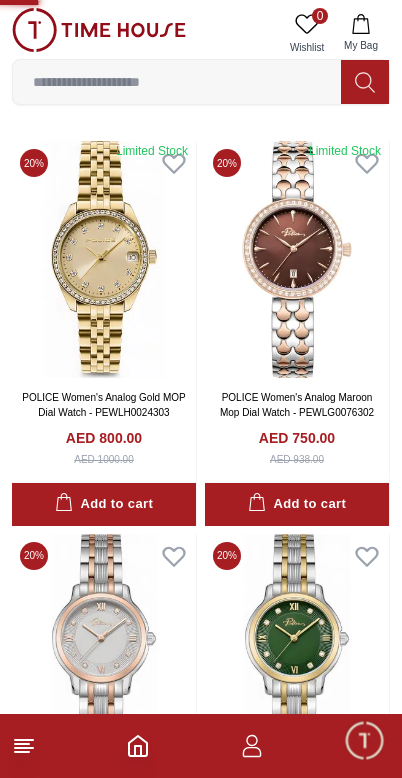 scroll, scrollTop: 0, scrollLeft: 0, axis: both 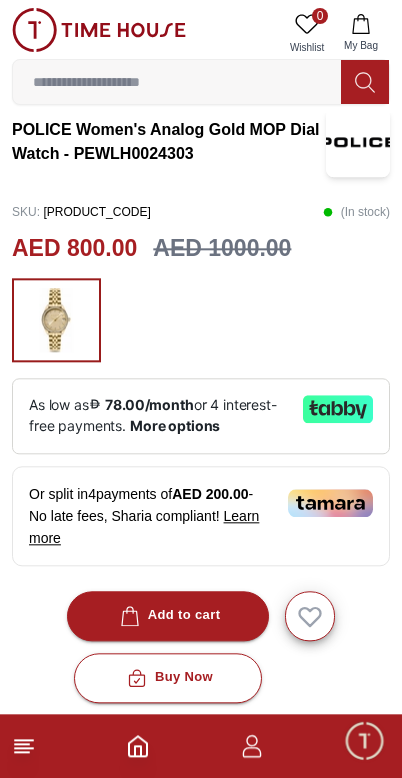 click at bounding box center (99, 30) 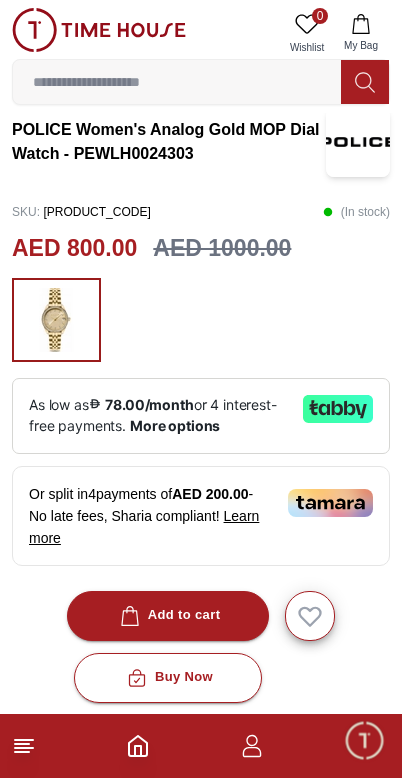 scroll, scrollTop: 0, scrollLeft: 0, axis: both 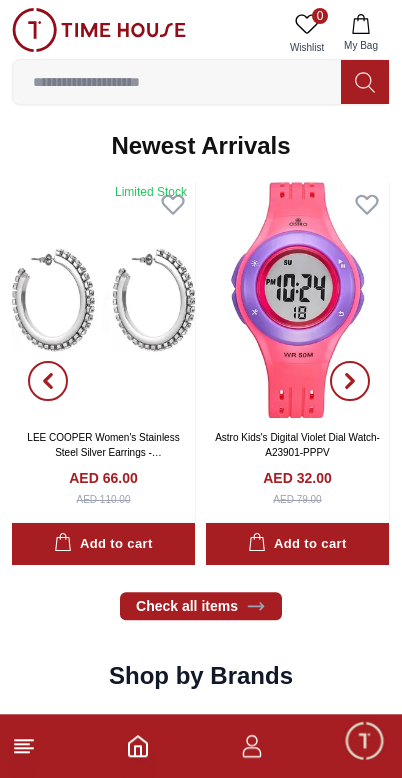 click at bounding box center (177, 82) 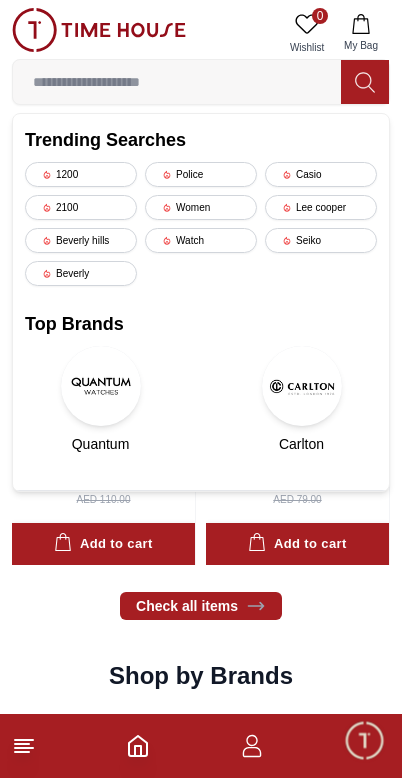 scroll, scrollTop: 892, scrollLeft: 0, axis: vertical 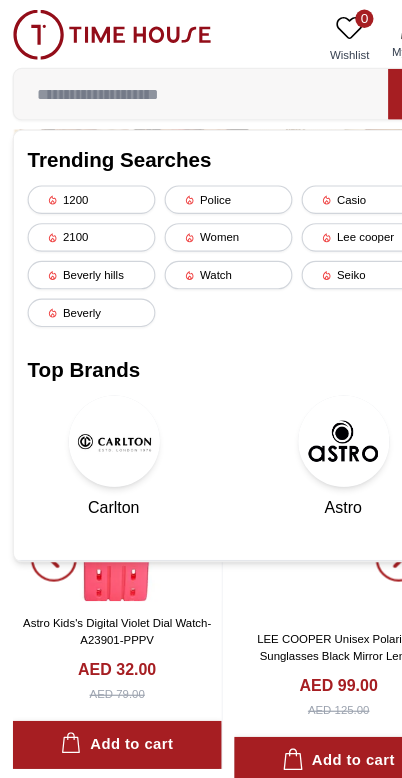 click on "Police" at bounding box center [201, 174] 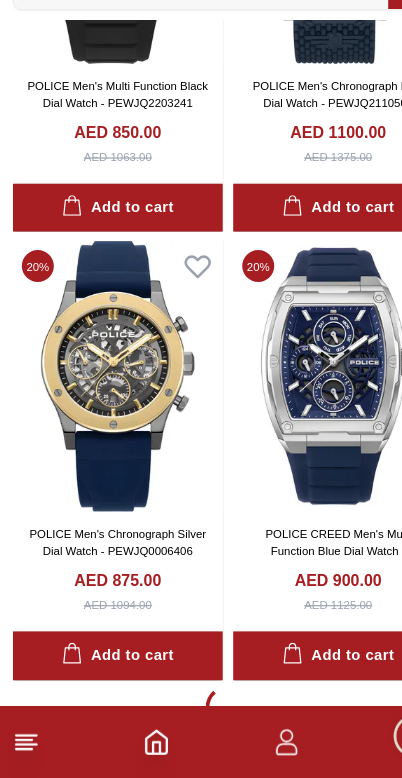 scroll, scrollTop: 3431, scrollLeft: 0, axis: vertical 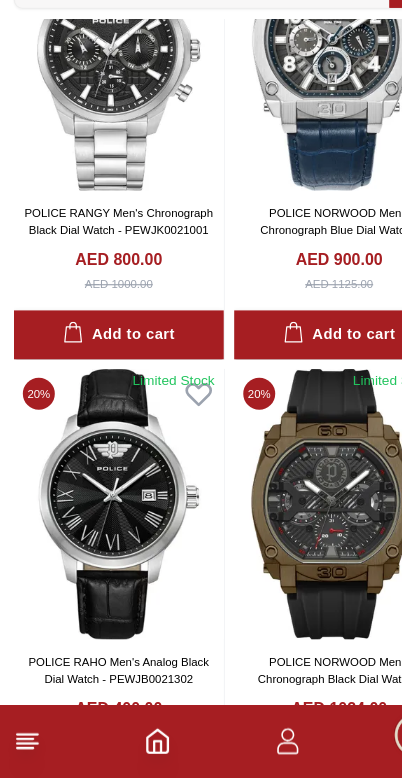 click 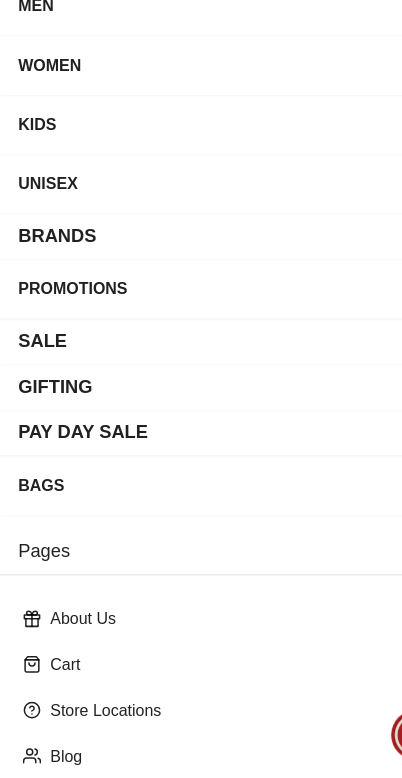 click on "SALE" at bounding box center (37, 396) 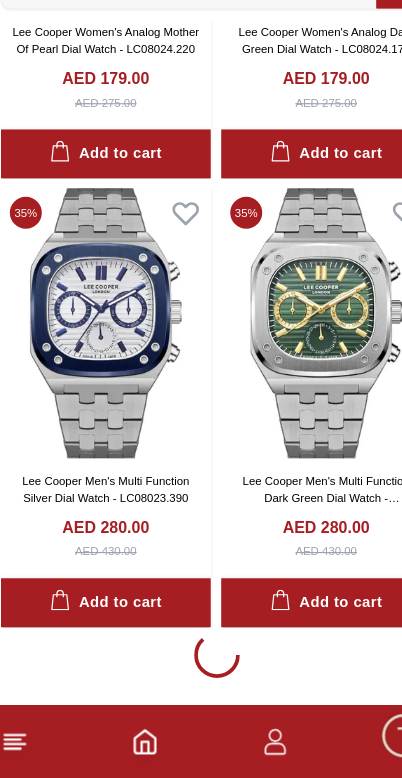 scroll, scrollTop: 3639, scrollLeft: 0, axis: vertical 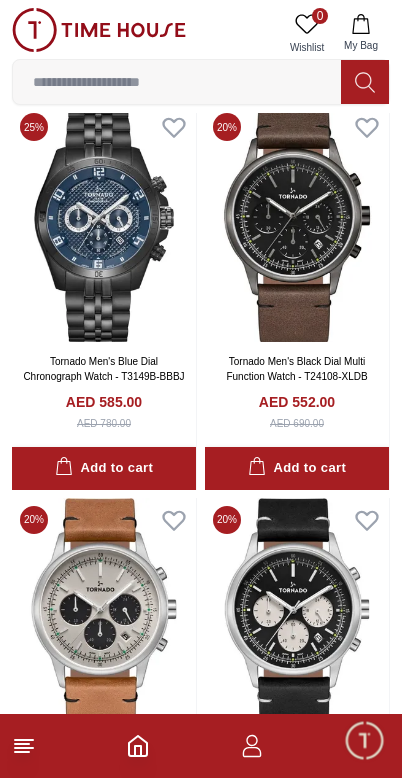 click at bounding box center [364, 740] 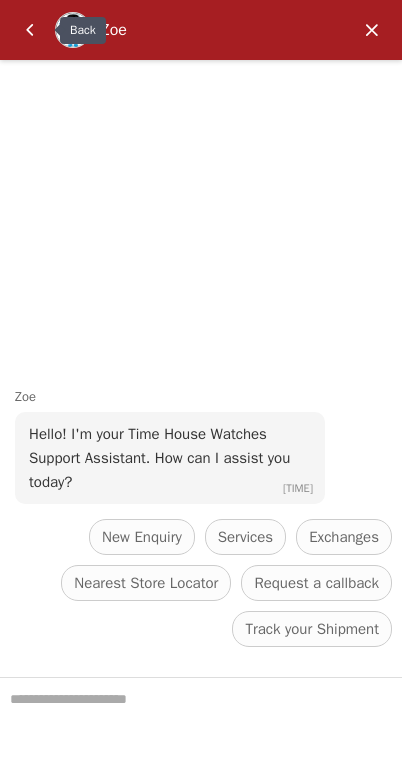 click at bounding box center (30, 30) 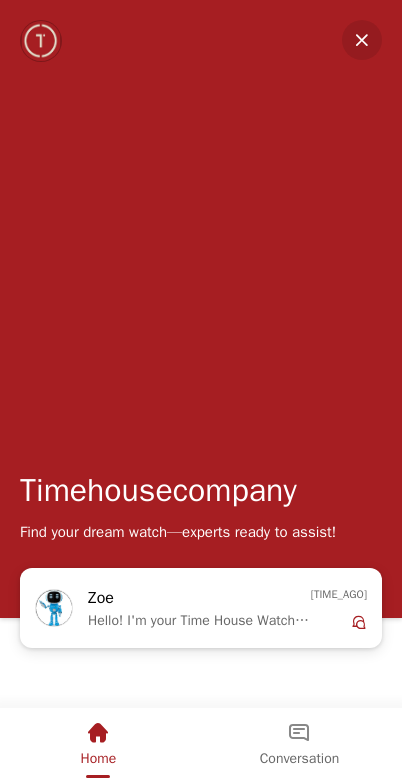 click at bounding box center [362, 40] 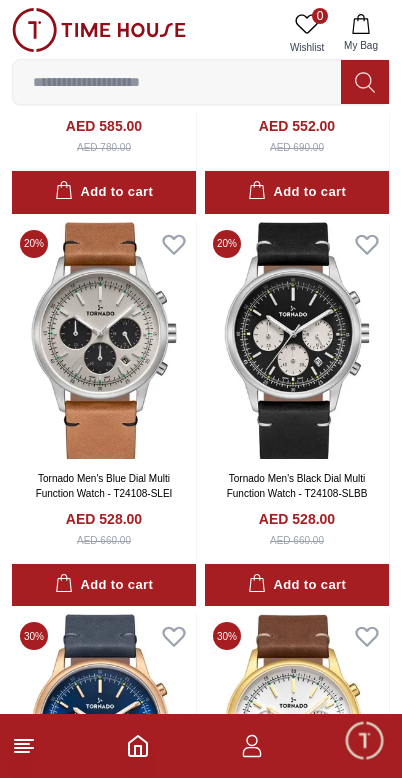 scroll, scrollTop: 10753, scrollLeft: 0, axis: vertical 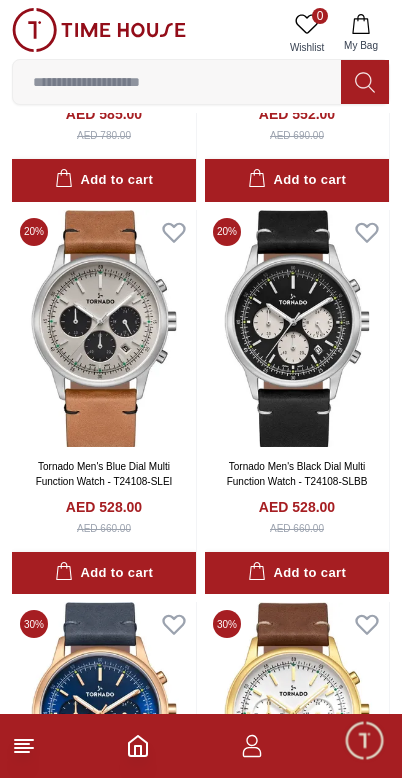 click at bounding box center [177, 82] 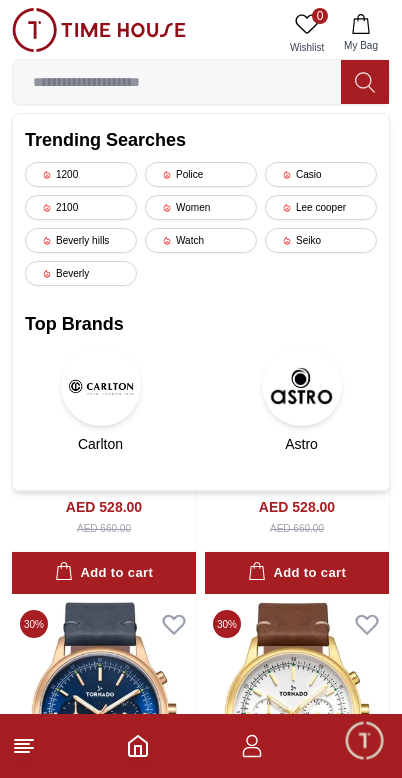 scroll, scrollTop: 10645, scrollLeft: 0, axis: vertical 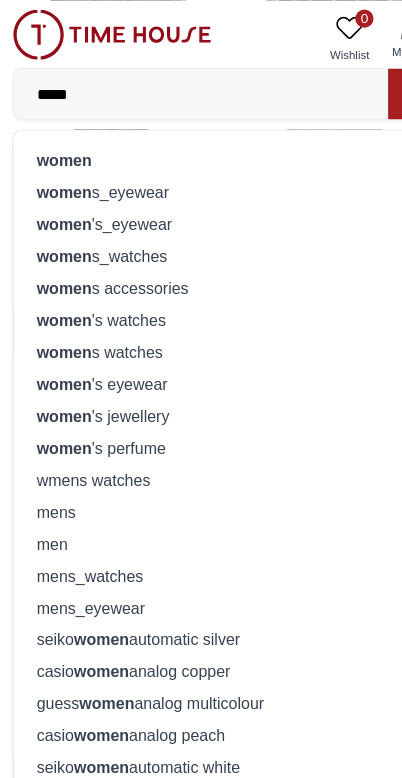 type on "*****" 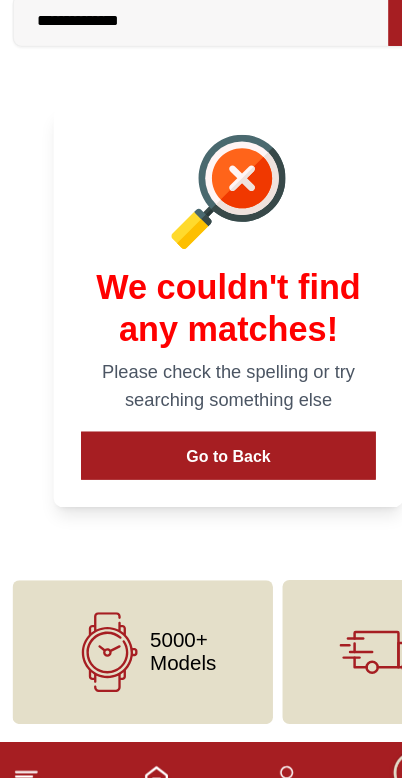 scroll, scrollTop: 0, scrollLeft: 0, axis: both 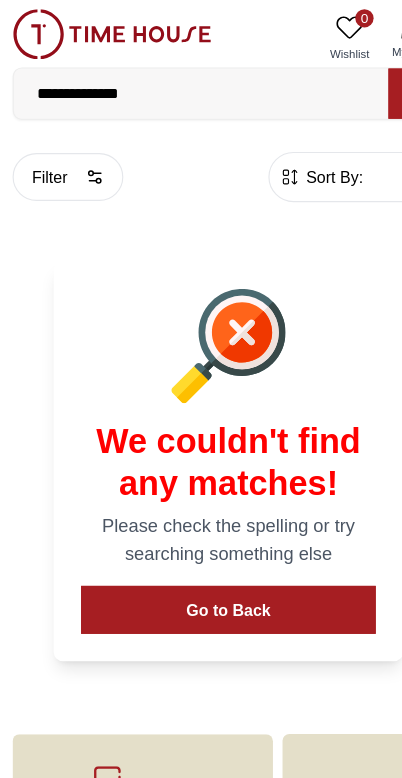 click on "**********" at bounding box center [177, 82] 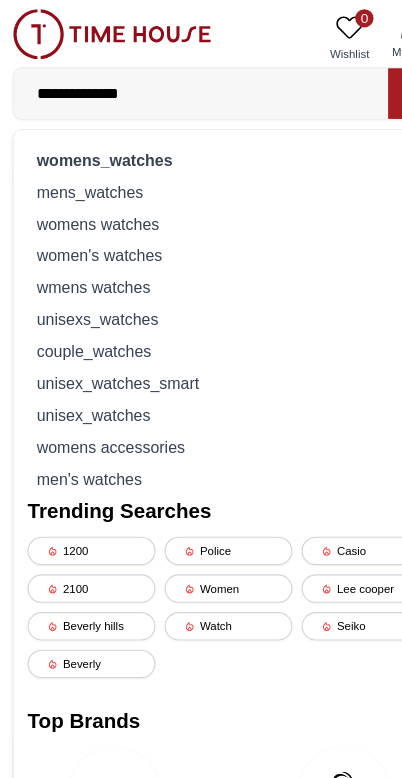 click on "**********" at bounding box center (177, 82) 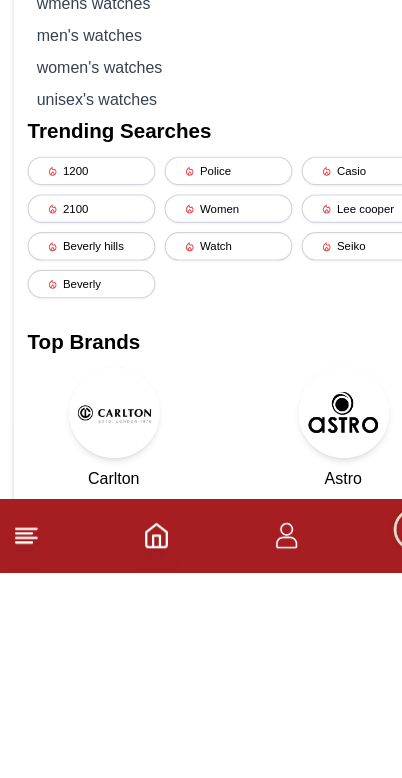 type on "**********" 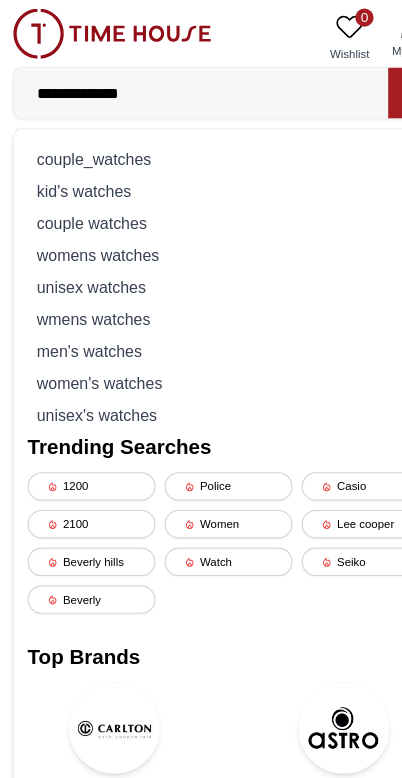 scroll, scrollTop: 0, scrollLeft: 0, axis: both 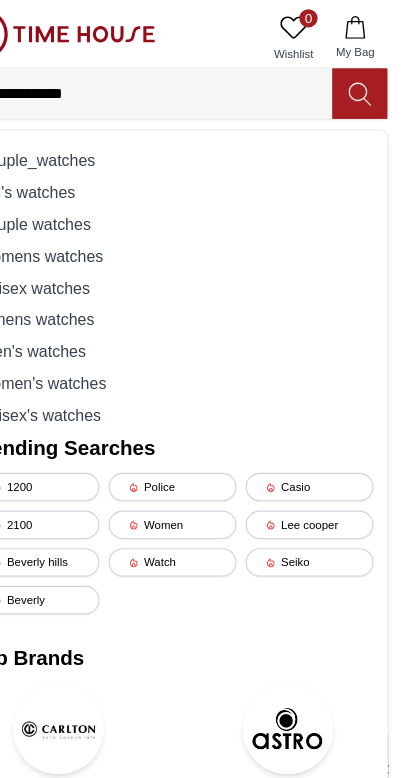 click at bounding box center (365, 82) 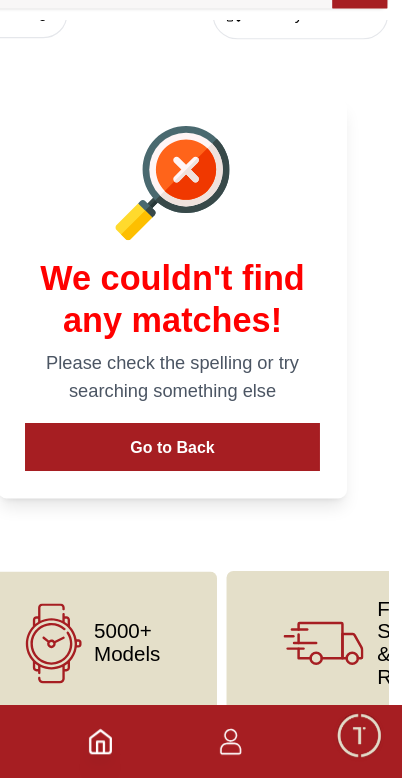 scroll, scrollTop: 71, scrollLeft: 0, axis: vertical 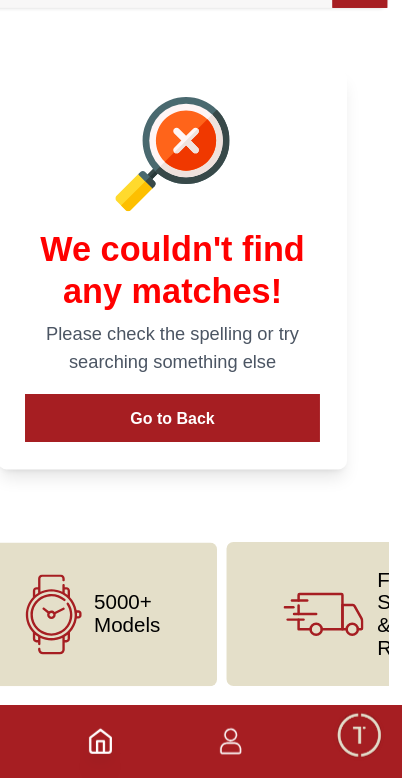 click on "5000+ Models" at bounding box center (161, 635) 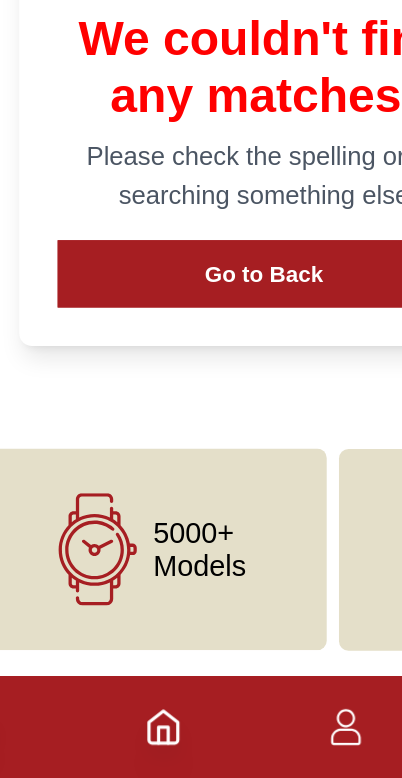 click 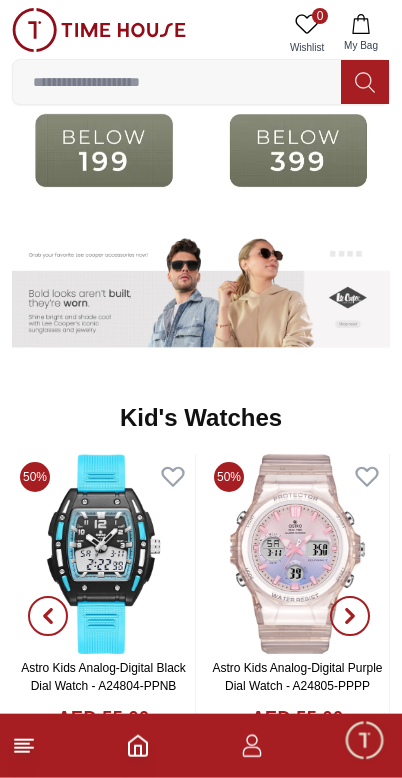 scroll, scrollTop: 2516, scrollLeft: 0, axis: vertical 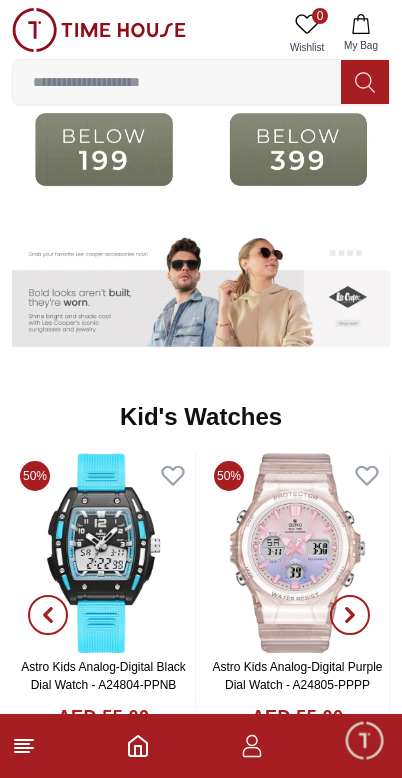 click at bounding box center (104, 149) 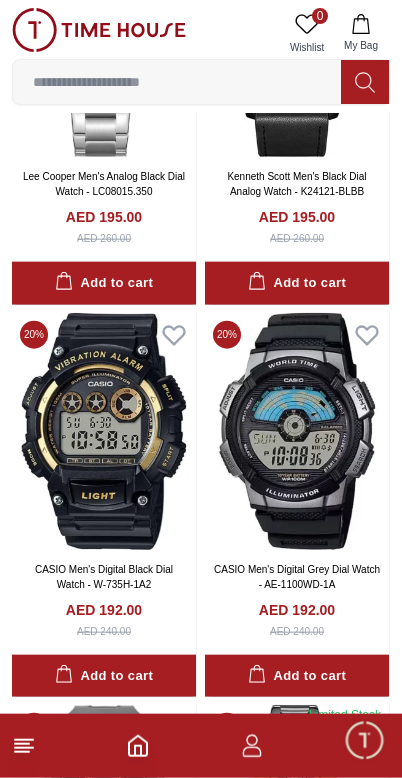 scroll, scrollTop: 2210, scrollLeft: 0, axis: vertical 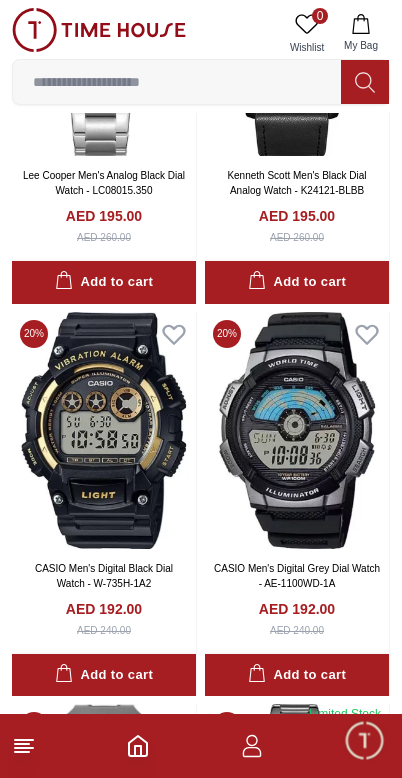 click on "Add to cart" at bounding box center (104, 282) 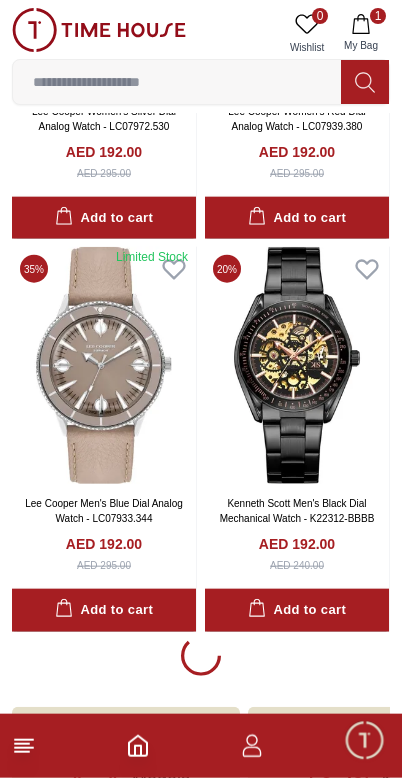 scroll, scrollTop: 3454, scrollLeft: 0, axis: vertical 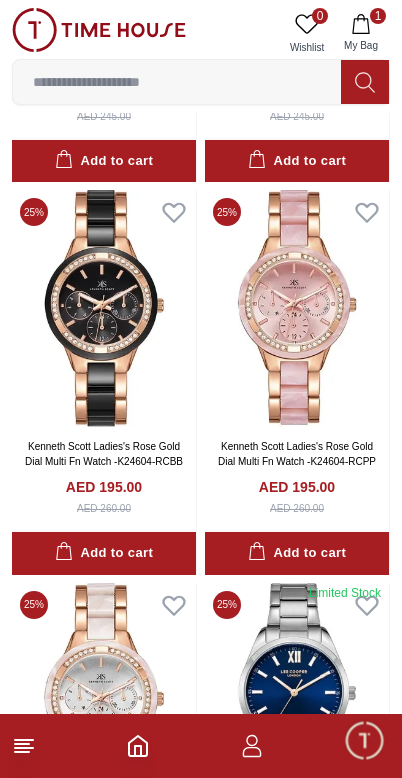 click on "Add to cart" at bounding box center (297, 553) 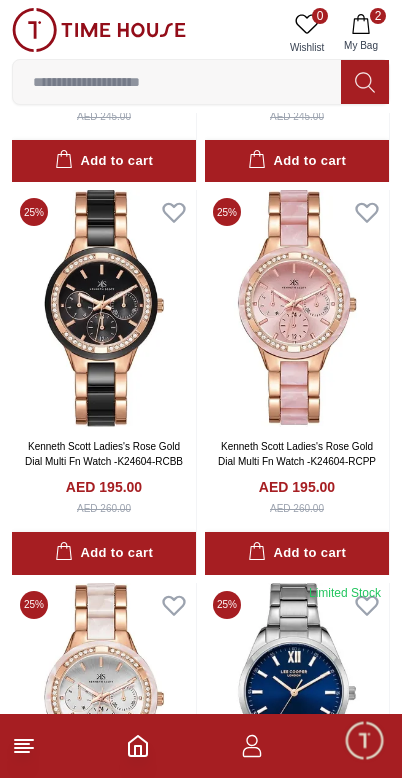 click at bounding box center (297, 308) 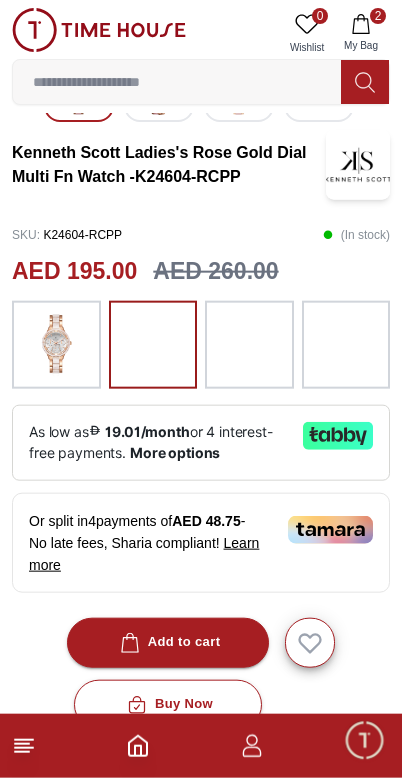 scroll, scrollTop: 388, scrollLeft: 0, axis: vertical 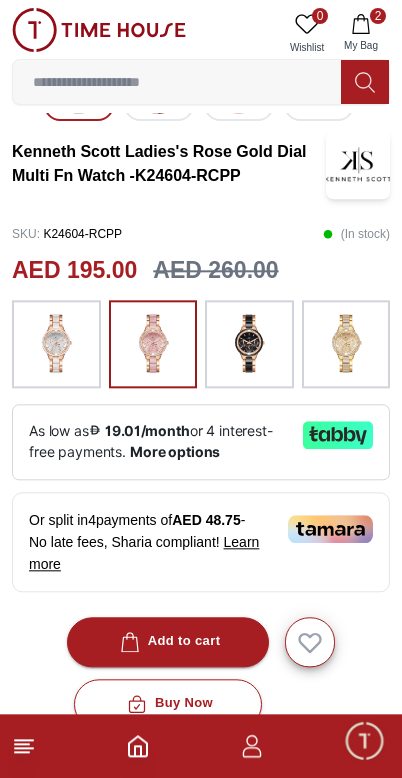 click at bounding box center [346, 344] 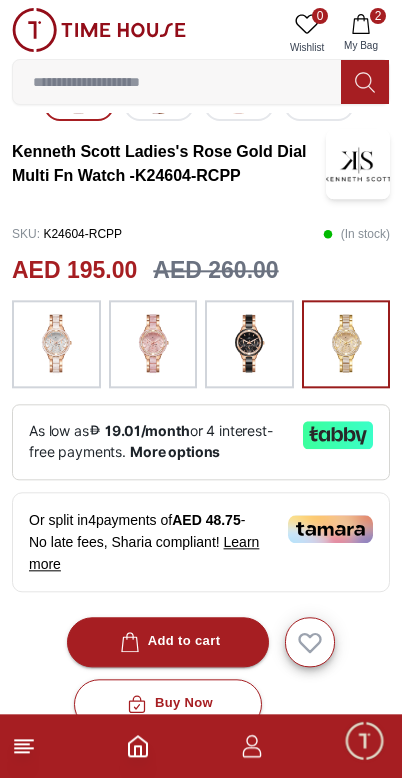 scroll, scrollTop: 388, scrollLeft: 0, axis: vertical 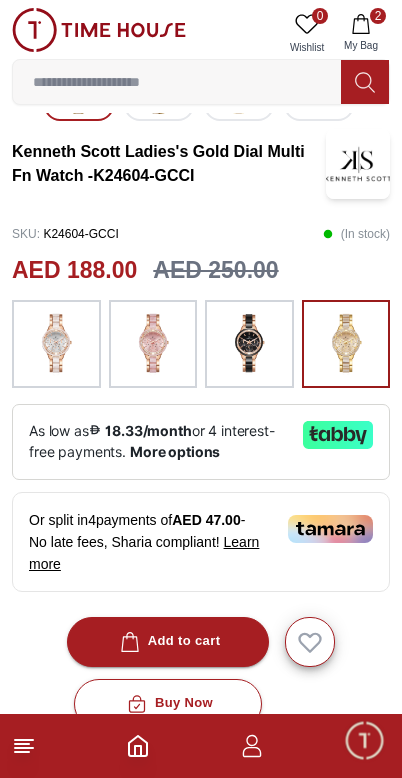 click at bounding box center [56, 344] 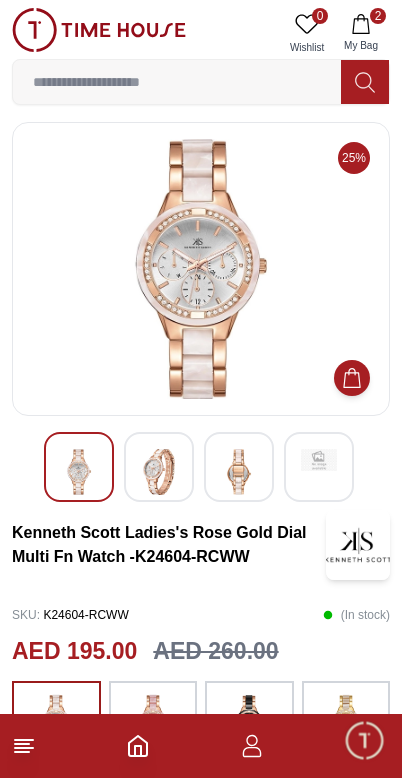scroll, scrollTop: 0, scrollLeft: 0, axis: both 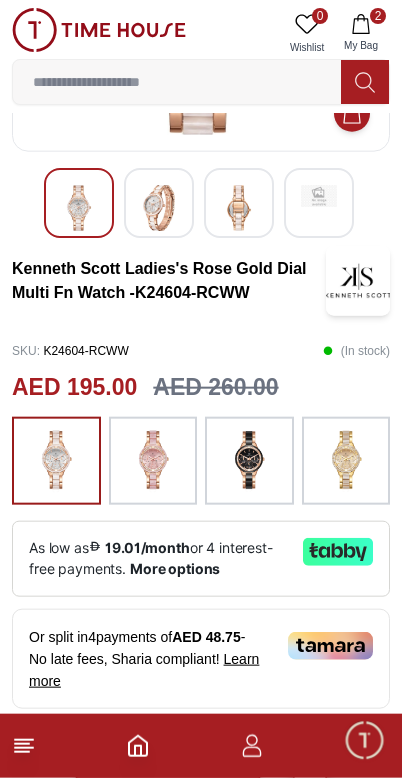 click at bounding box center [153, 461] 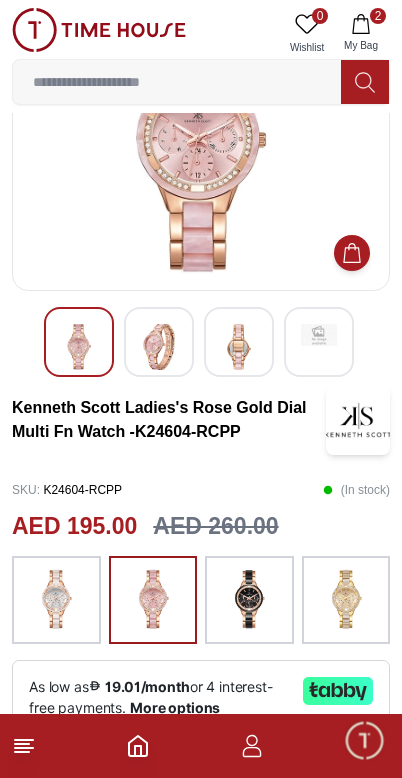 scroll, scrollTop: 0, scrollLeft: 0, axis: both 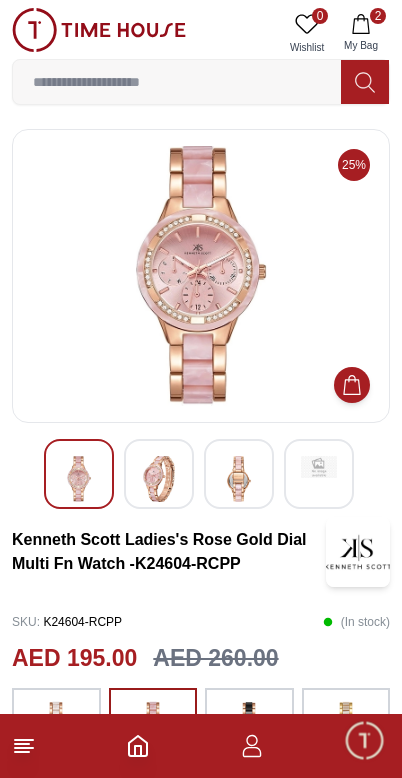 click 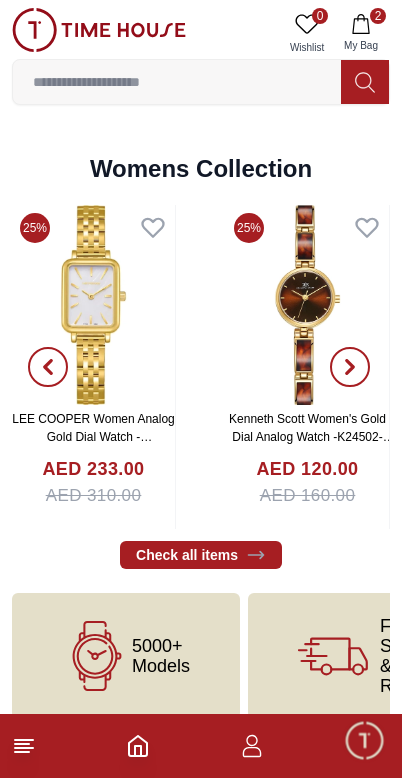 scroll, scrollTop: 4384, scrollLeft: 0, axis: vertical 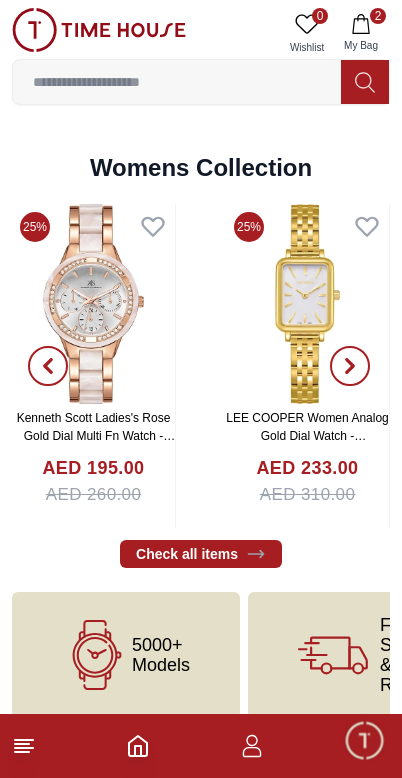 click on "Check all items" at bounding box center (201, 554) 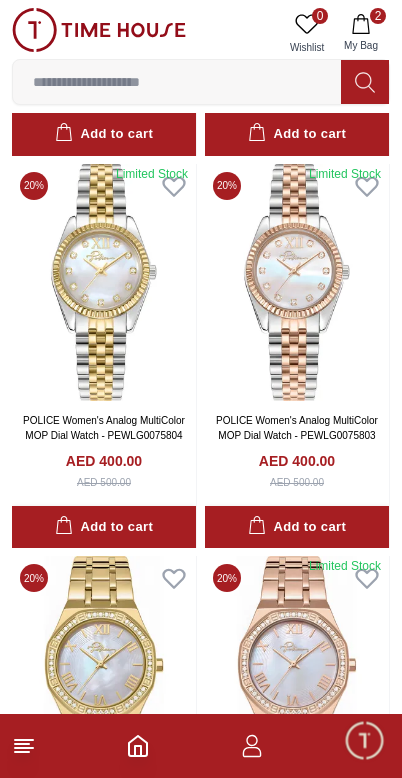 scroll, scrollTop: 1609, scrollLeft: 0, axis: vertical 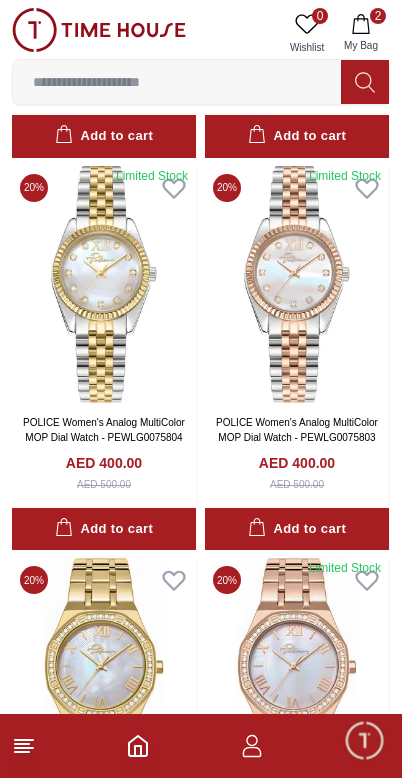 click on "POLICE Women's Analog MultiColor MOP Dial Watch - PEWLG0075803" at bounding box center [297, 430] 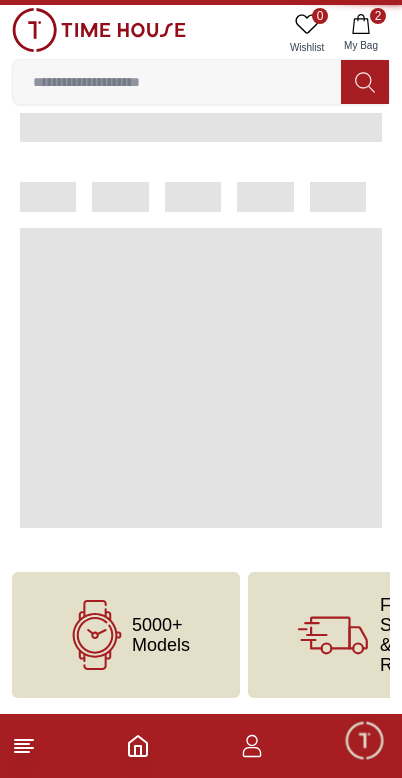 scroll, scrollTop: 0, scrollLeft: 0, axis: both 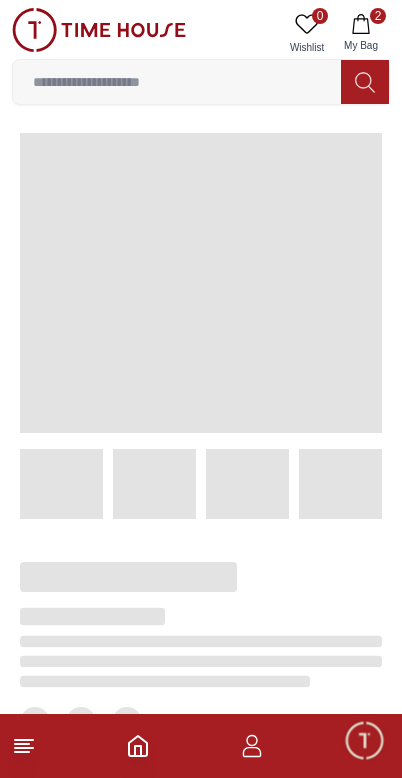 click at bounding box center (201, 283) 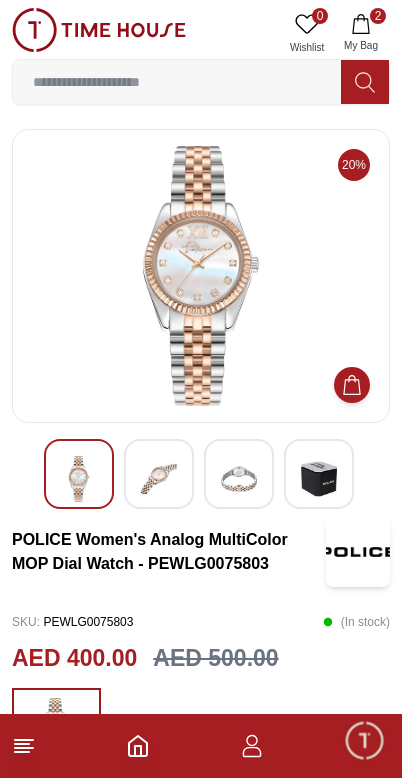 click at bounding box center (159, 479) 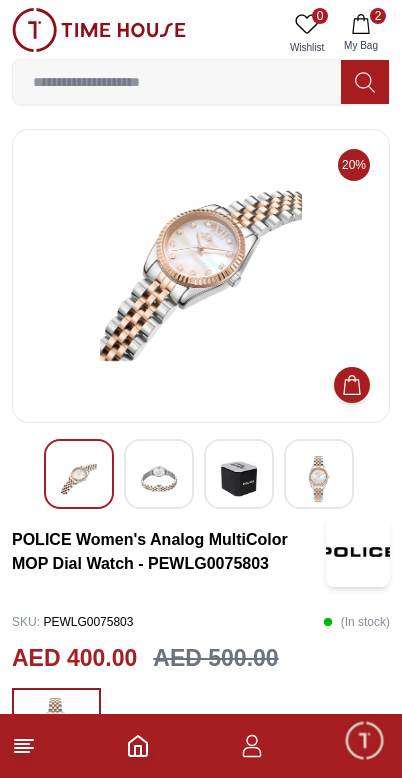 click at bounding box center (239, 479) 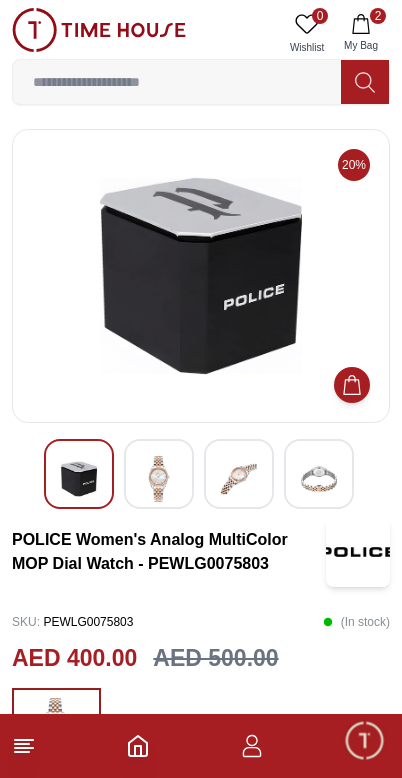 click at bounding box center [319, 479] 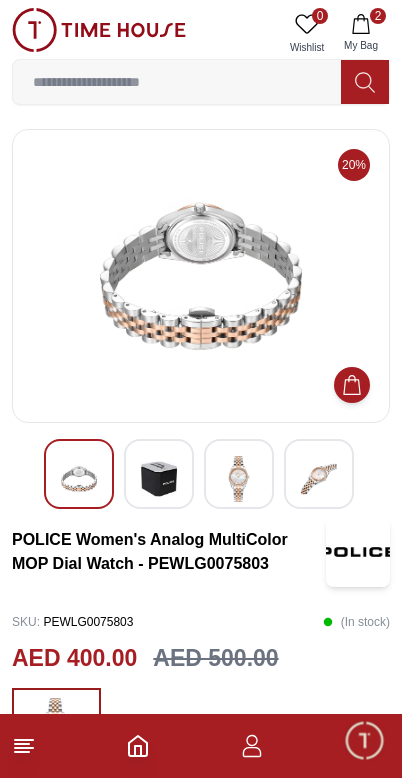 click at bounding box center (79, 479) 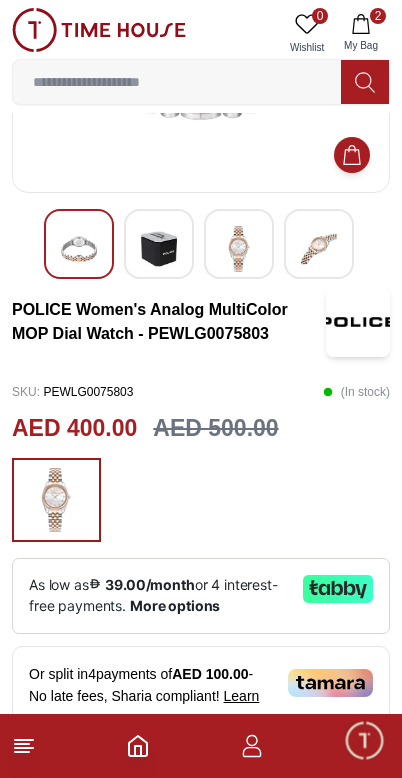 scroll, scrollTop: 0, scrollLeft: 0, axis: both 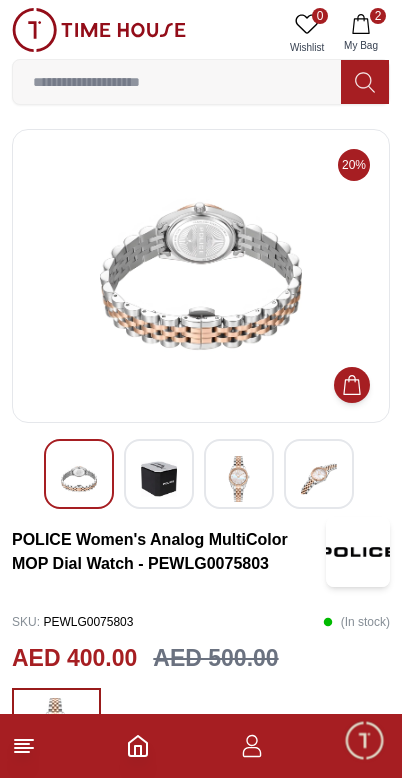 click at bounding box center [201, 276] 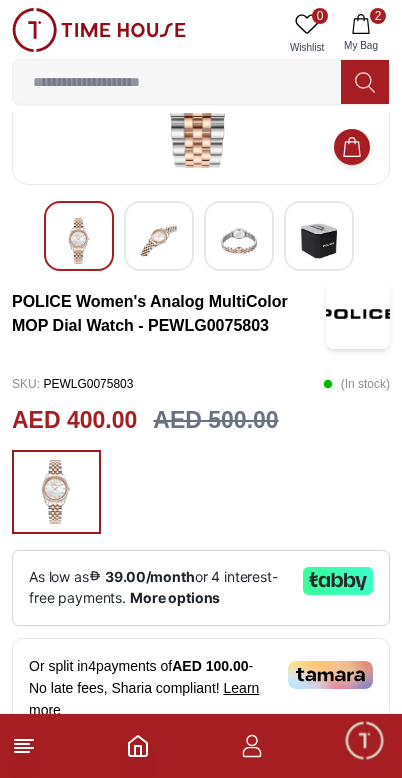 scroll, scrollTop: 246, scrollLeft: 0, axis: vertical 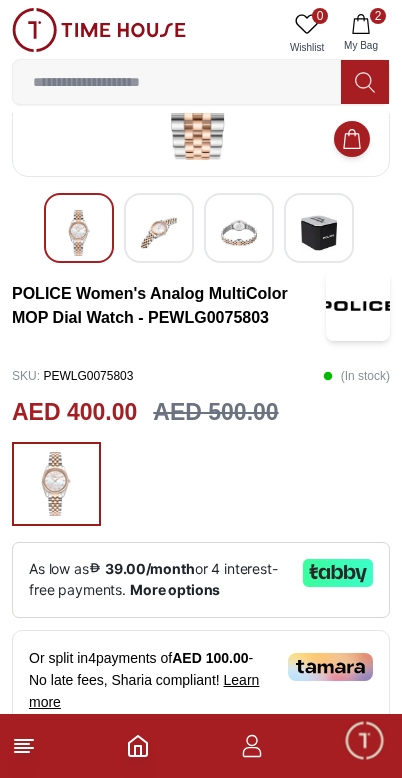 click on "More options" at bounding box center (175, 590) 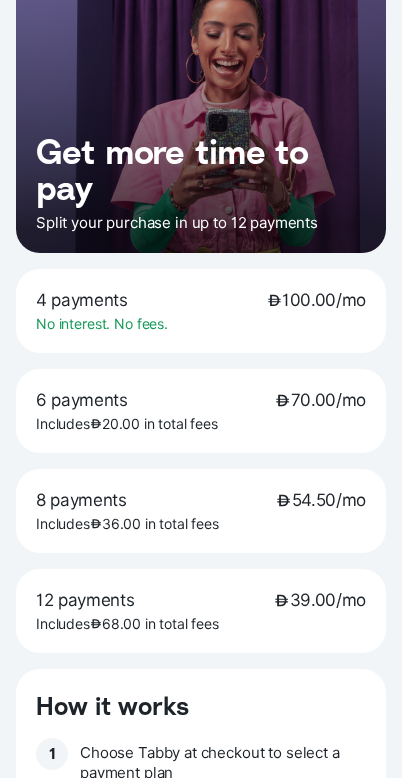 scroll, scrollTop: 104, scrollLeft: 0, axis: vertical 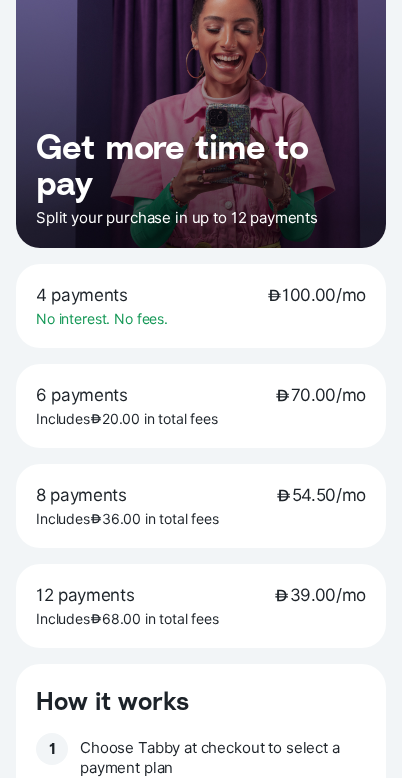 click on "8 payments  54.50/mo" at bounding box center [201, 495] 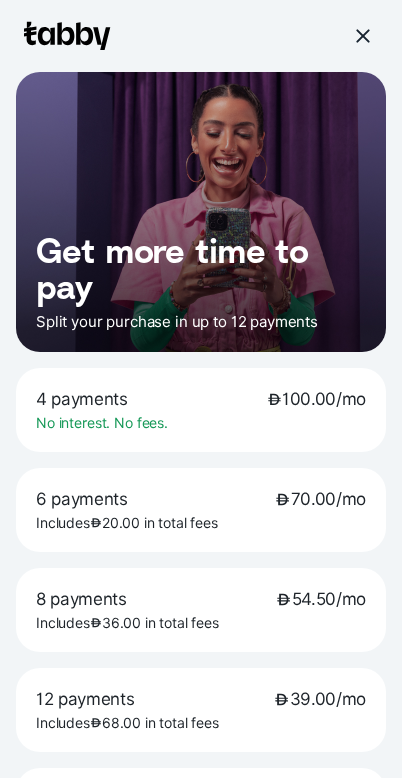 scroll, scrollTop: 0, scrollLeft: 0, axis: both 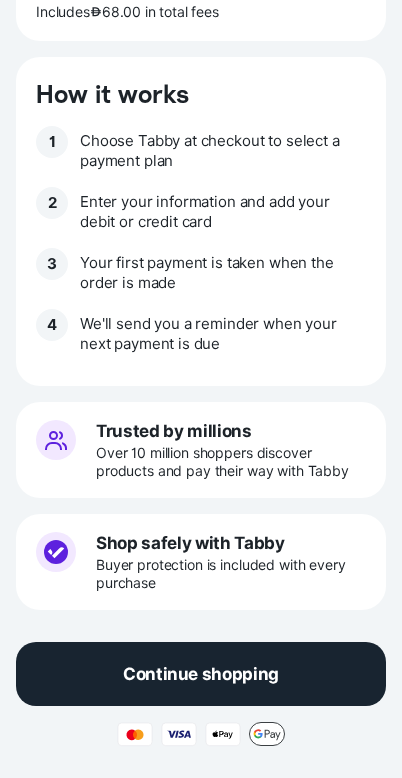 click on "Continue shopping" at bounding box center (201, 674) 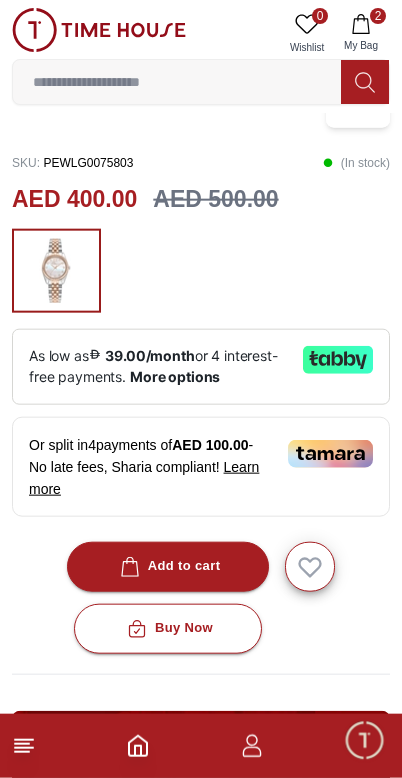 scroll, scrollTop: 461, scrollLeft: 0, axis: vertical 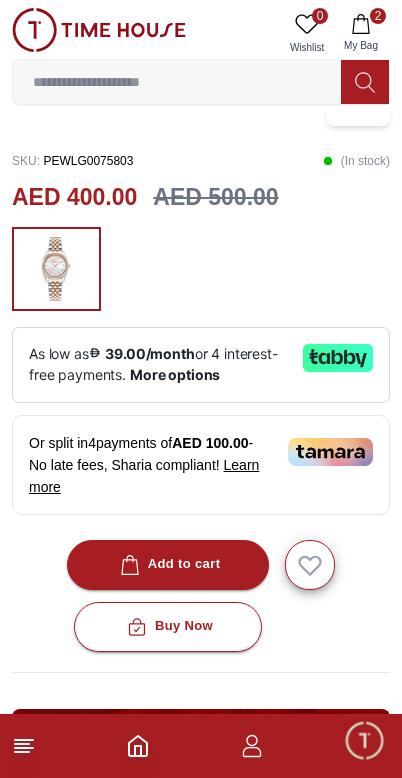click on "Buy Now" at bounding box center (168, 626) 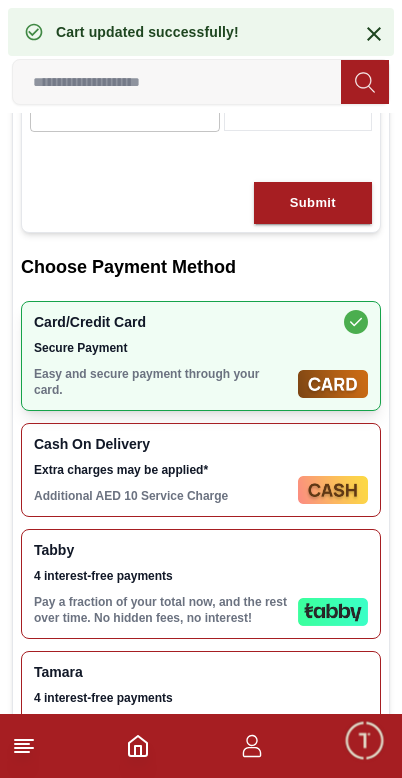 scroll, scrollTop: 0, scrollLeft: 0, axis: both 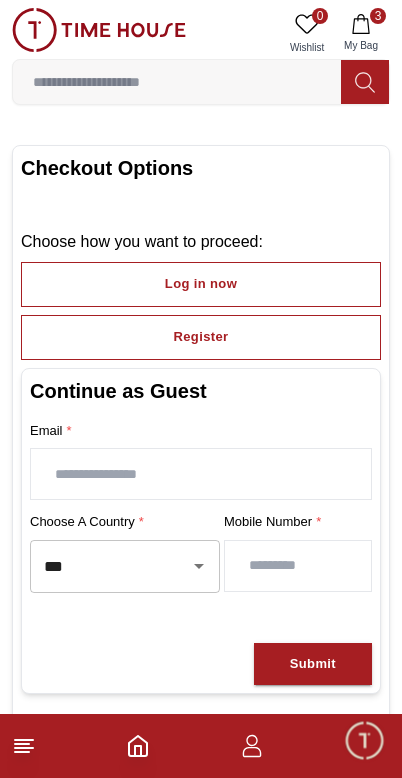 click on "Log in now" at bounding box center [201, 284] 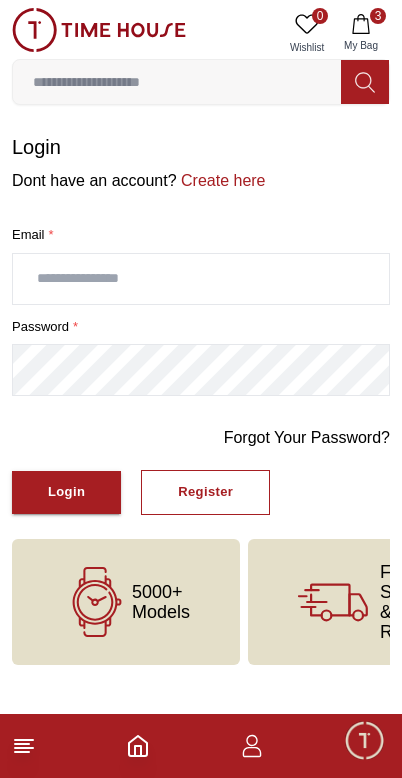 click at bounding box center [201, 279] 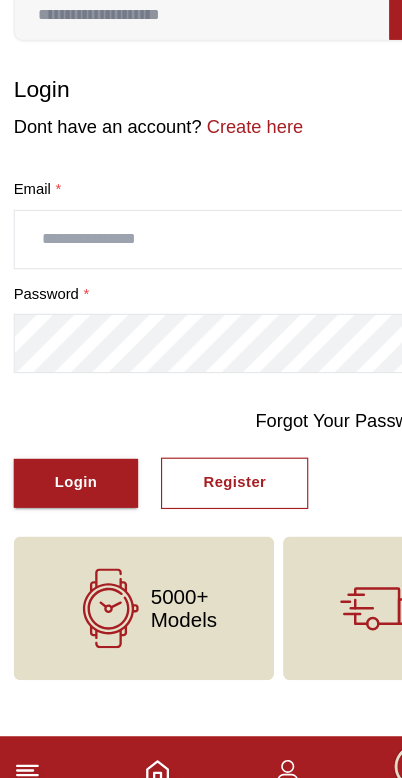 type on "*" 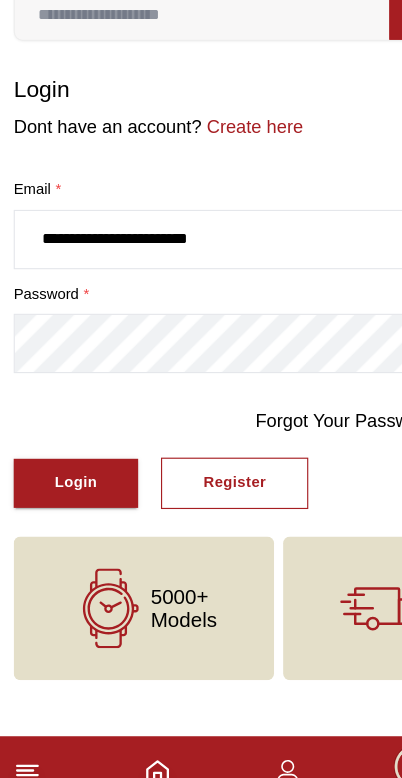 type on "**********" 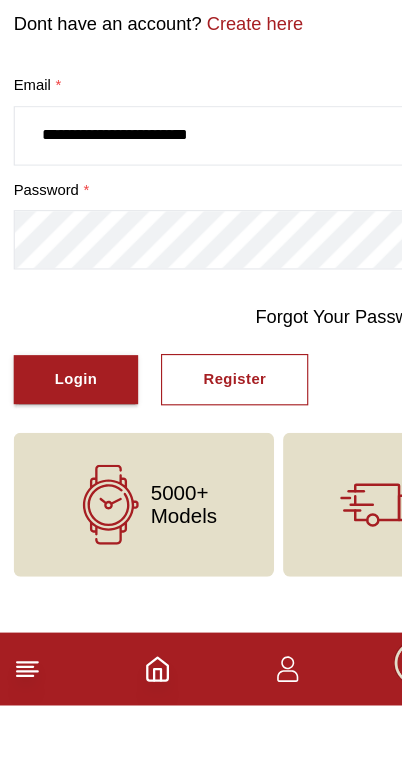 click on "Login" at bounding box center [66, 492] 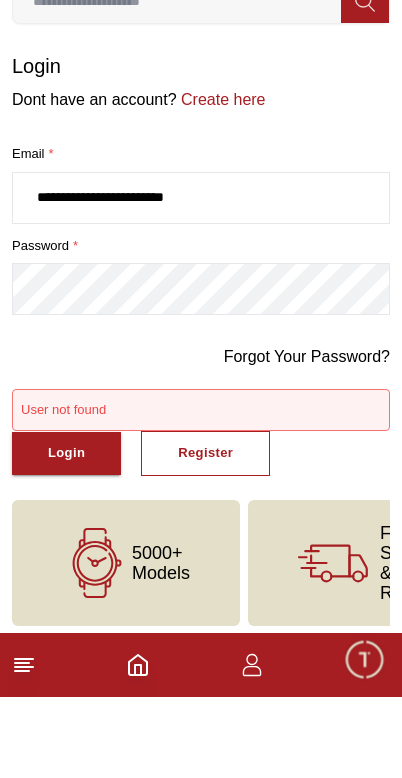 scroll, scrollTop: 7, scrollLeft: 0, axis: vertical 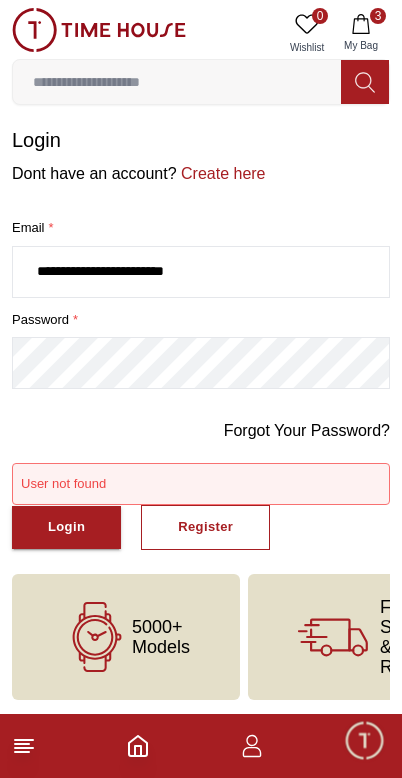click on "Login" at bounding box center [66, 527] 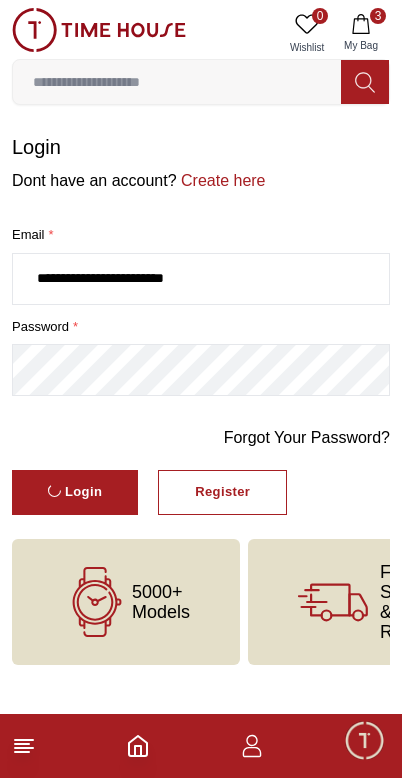 scroll, scrollTop: 0, scrollLeft: 0, axis: both 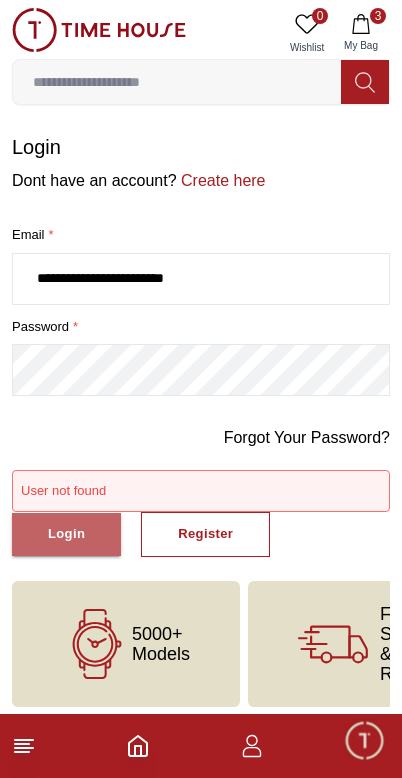 click on "Login" at bounding box center (66, 534) 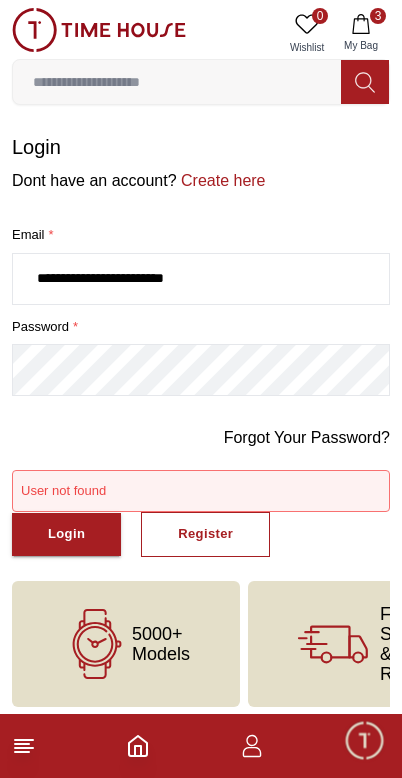 click on "Forgot Your Password?" at bounding box center [307, 438] 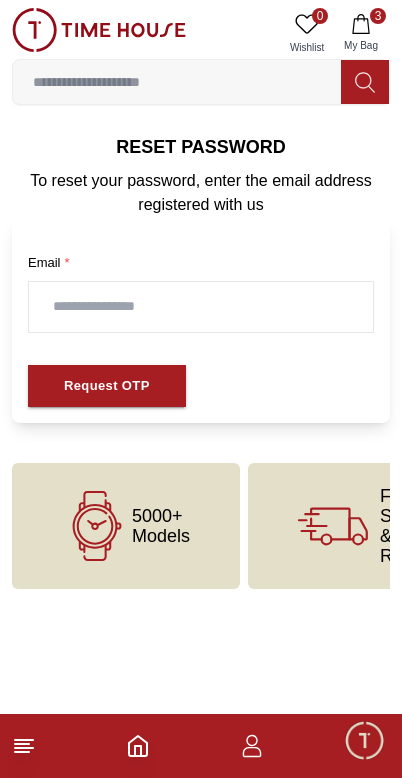 click at bounding box center [201, 307] 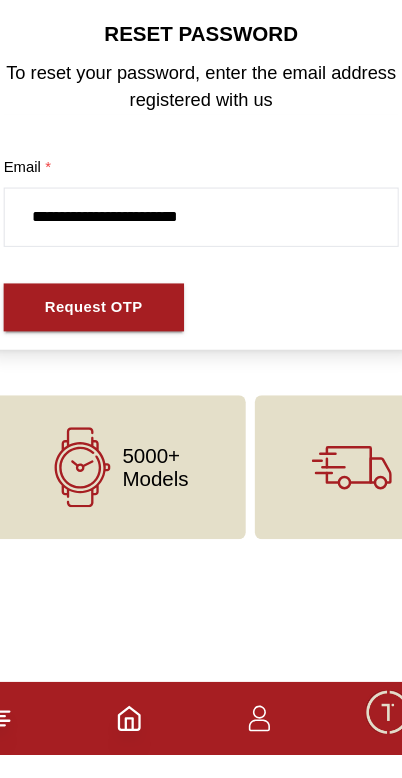 type on "**********" 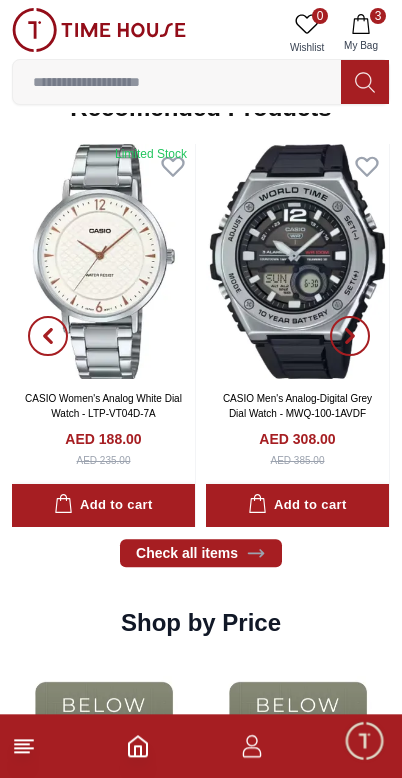 scroll, scrollTop: 1933, scrollLeft: 0, axis: vertical 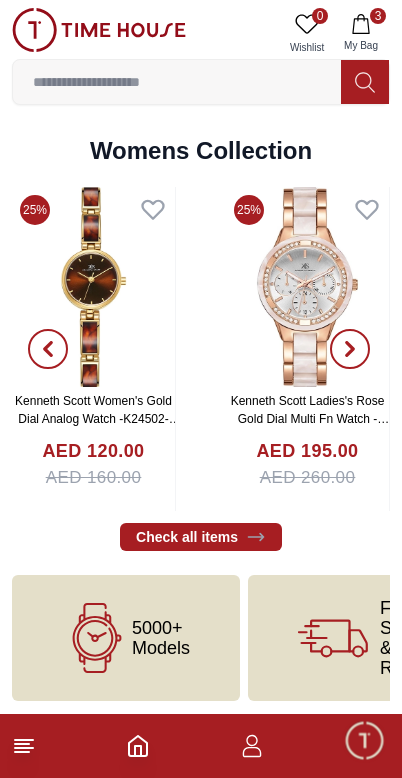 click on "Check all items" at bounding box center (201, 537) 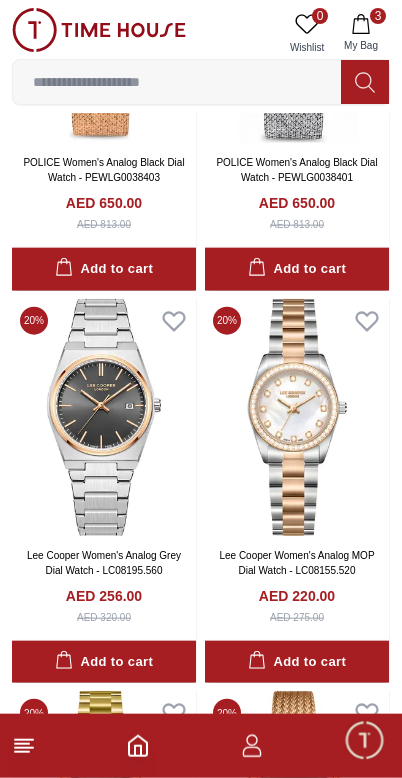 scroll, scrollTop: 3048, scrollLeft: 0, axis: vertical 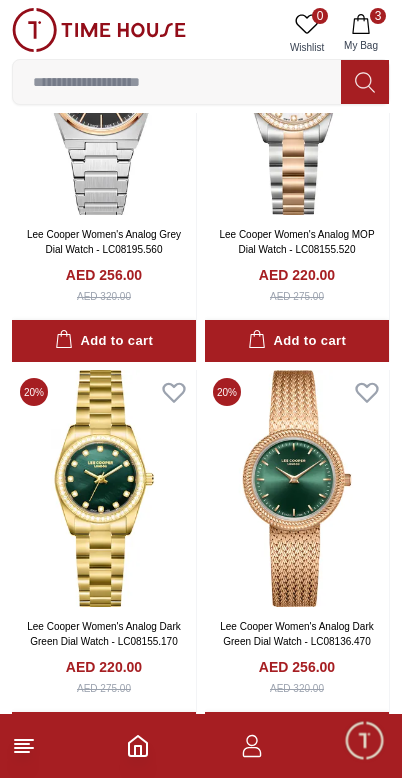 click 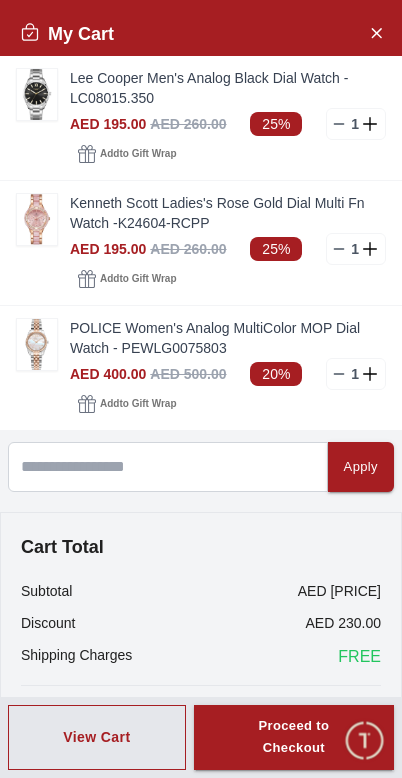 click 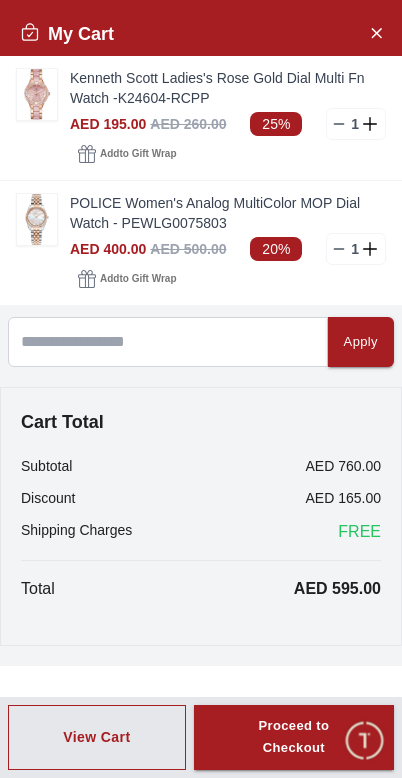 click at bounding box center (37, 94) 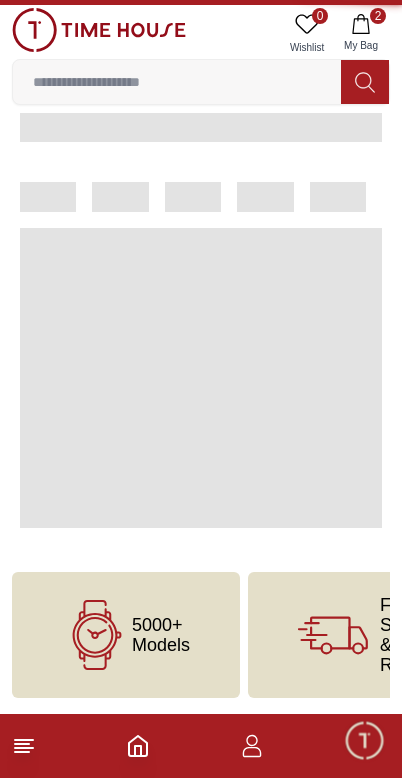scroll, scrollTop: 0, scrollLeft: 0, axis: both 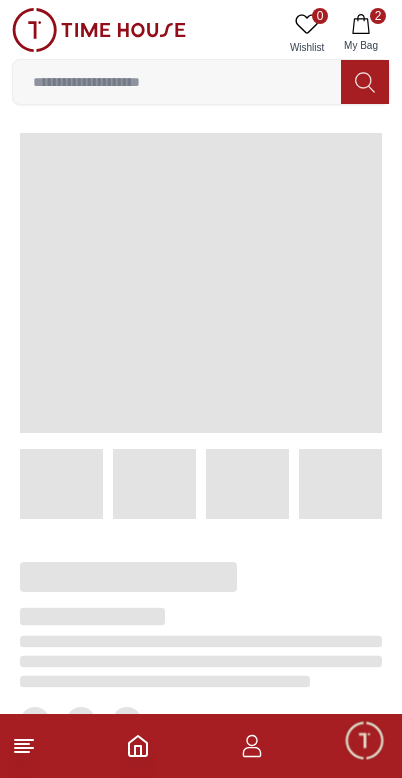 click at bounding box center (201, 283) 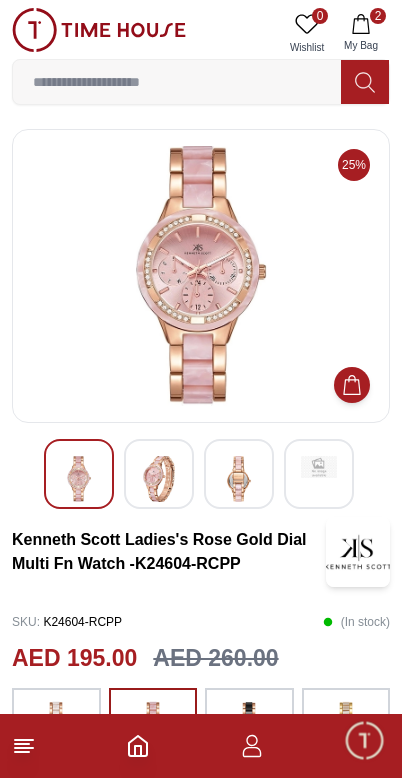 click at bounding box center [201, 276] 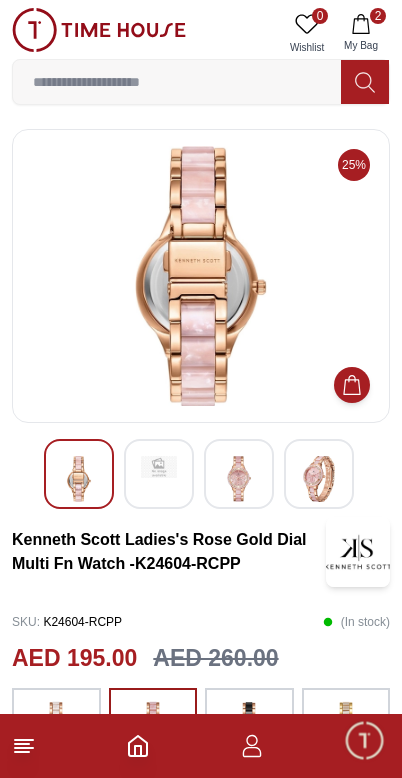 click at bounding box center [159, 467] 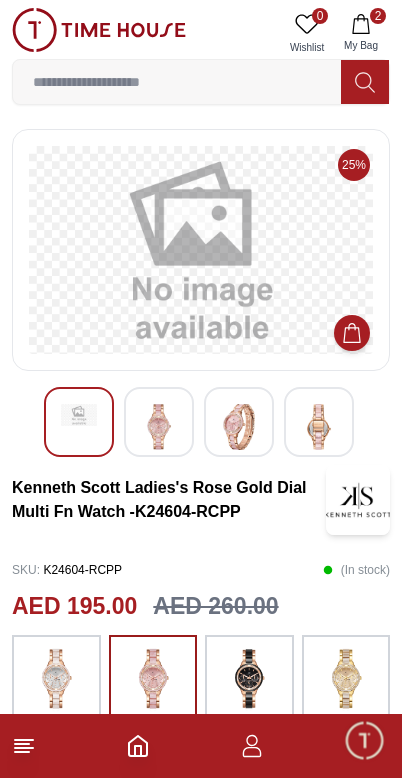 click on "Kenneth Scott Ladies's Rose Gold Dial Multi Fn Watch -K24604-RCPP" at bounding box center [169, 500] 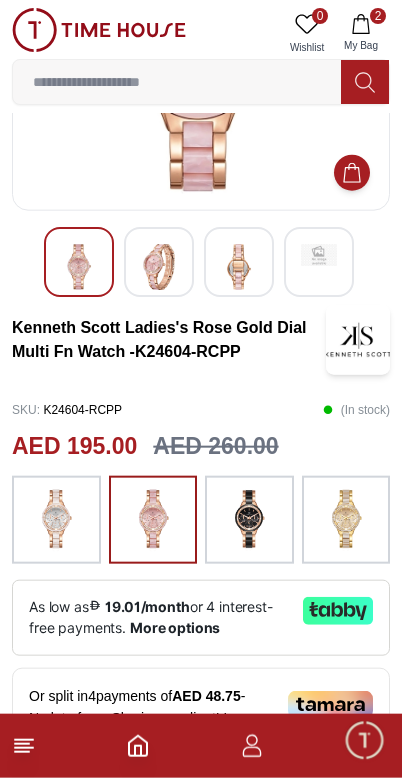 scroll, scrollTop: 214, scrollLeft: 0, axis: vertical 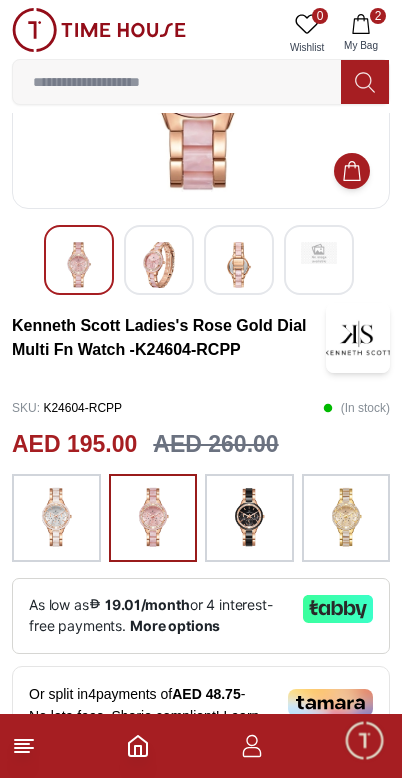 click 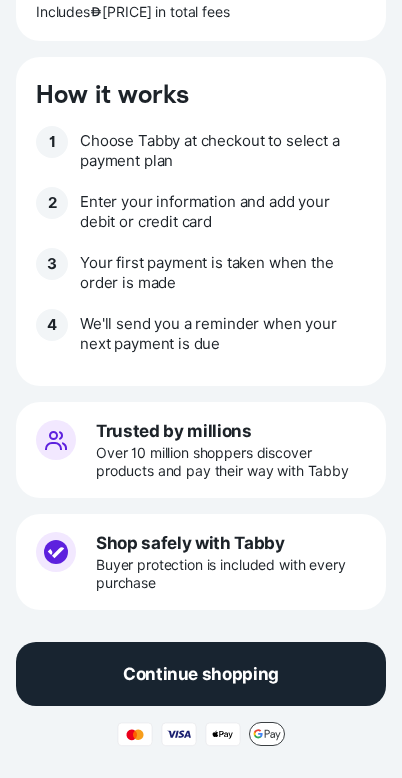 scroll, scrollTop: 711, scrollLeft: 0, axis: vertical 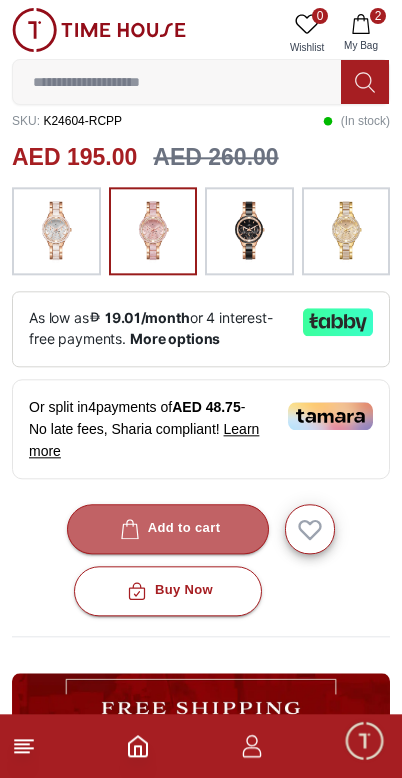 click on "Add to cart" at bounding box center [168, 529] 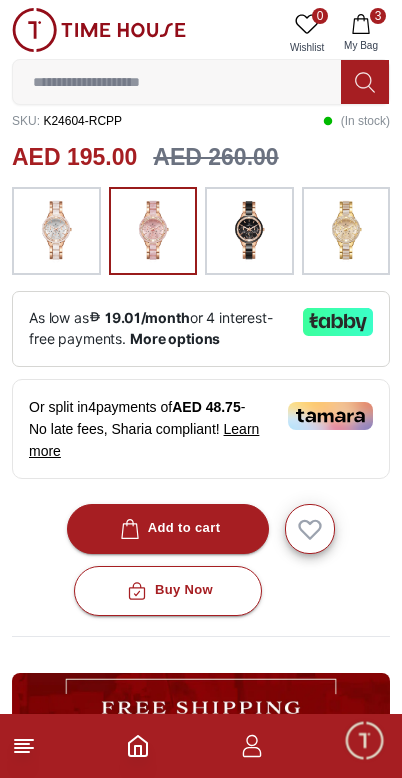 click 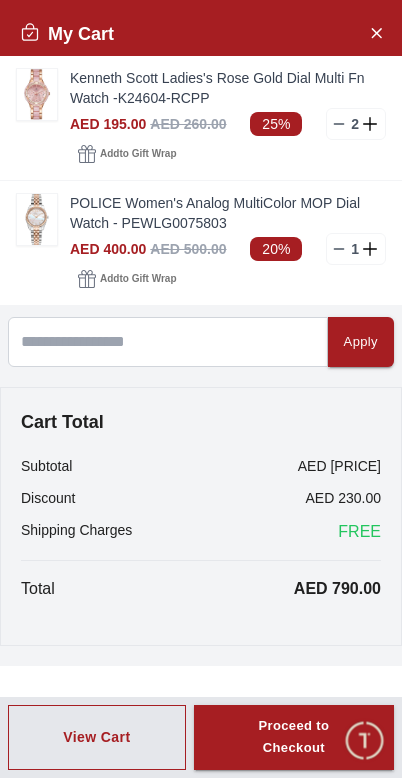 click 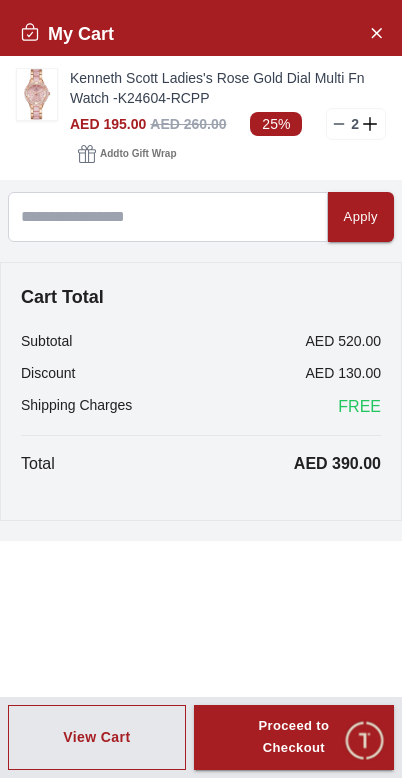 click 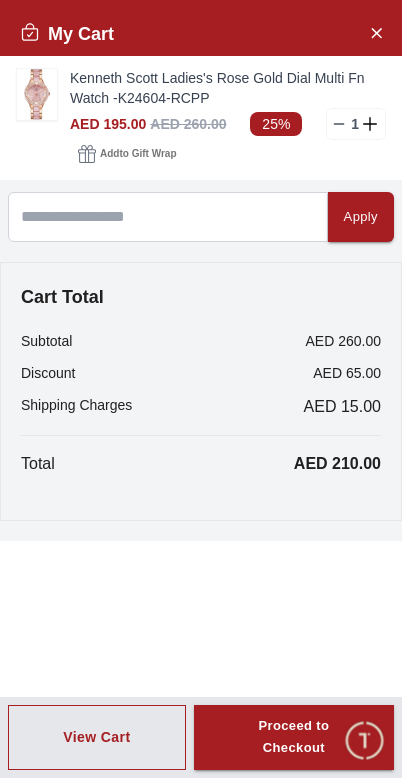 click on "Proceed to Checkout" at bounding box center [294, 738] 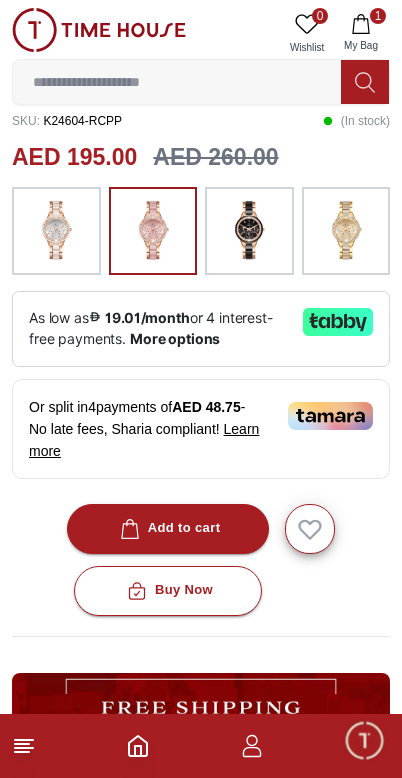 scroll, scrollTop: 0, scrollLeft: 0, axis: both 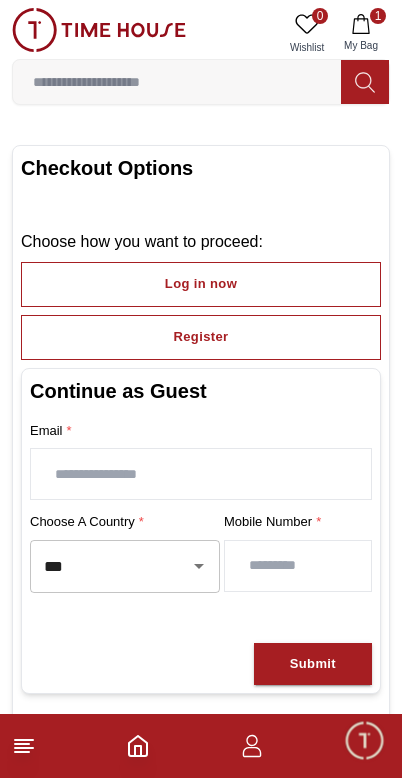 click on "Register" at bounding box center (201, 337) 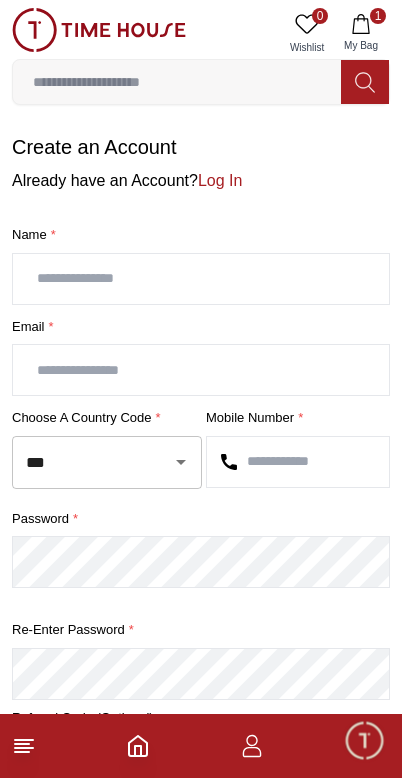 click at bounding box center [201, 279] 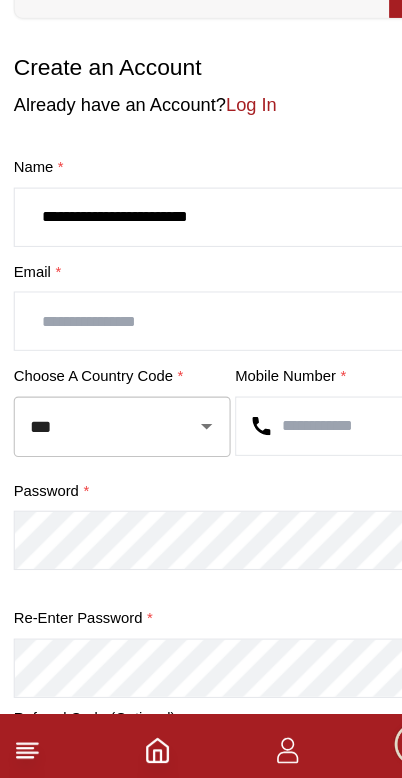 type on "**********" 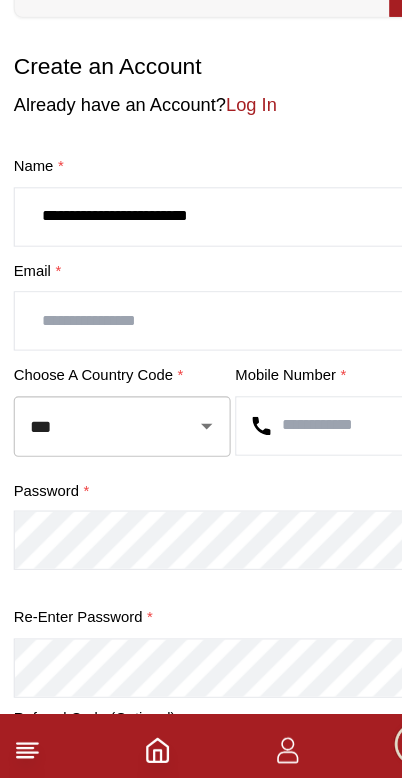 click at bounding box center (201, 370) 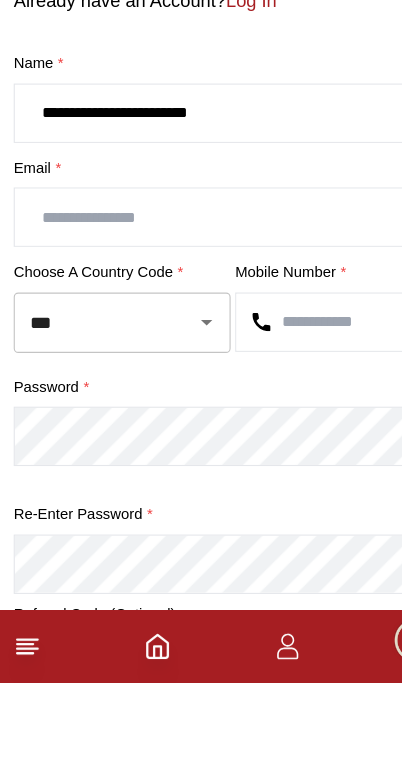click on "**********" at bounding box center [201, 279] 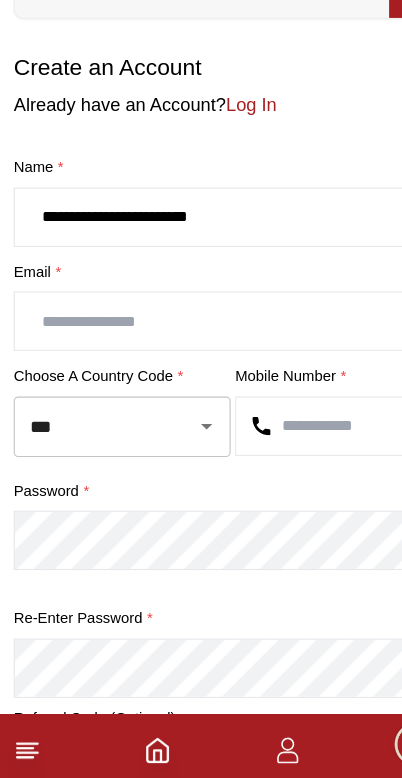 click on "**********" at bounding box center (201, 279) 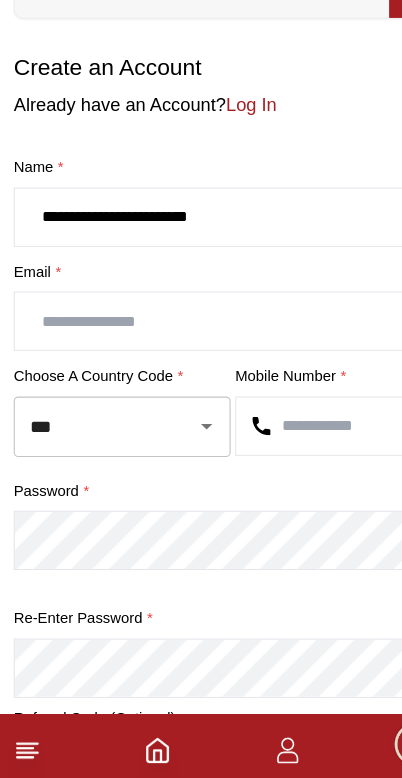 click at bounding box center [201, 370] 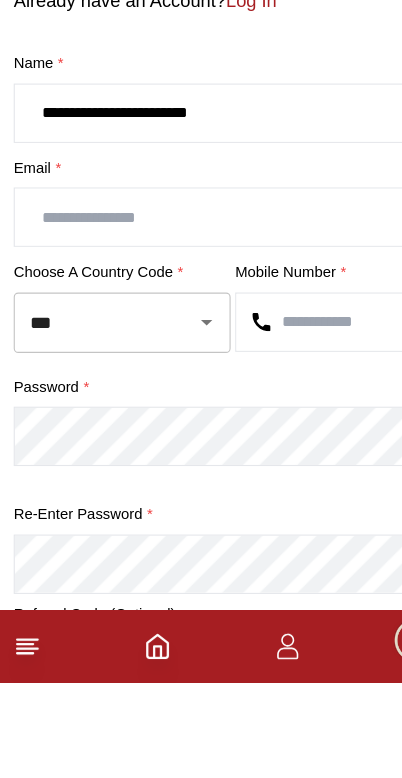 click at bounding box center [201, 370] 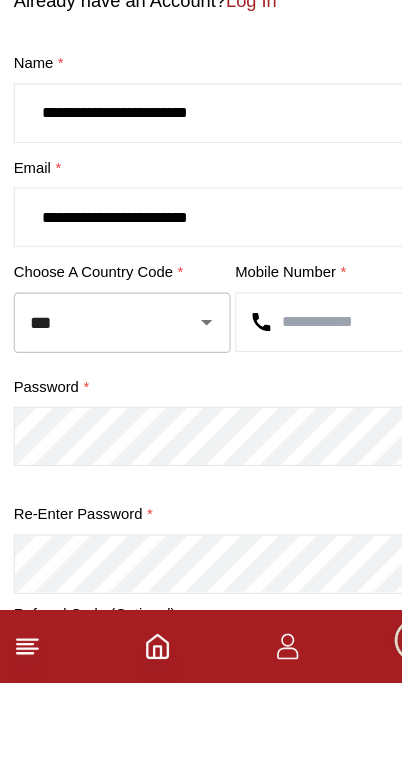 type on "**********" 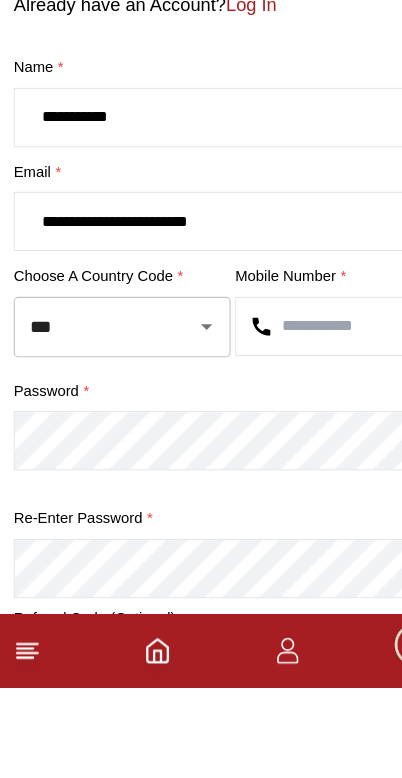 type on "**********" 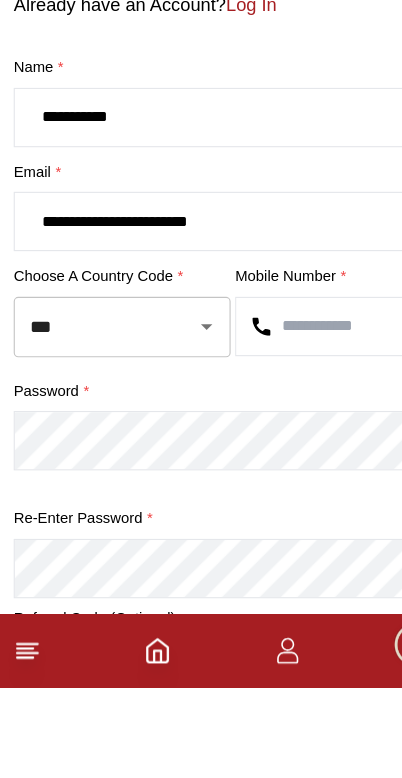 click at bounding box center [298, 462] 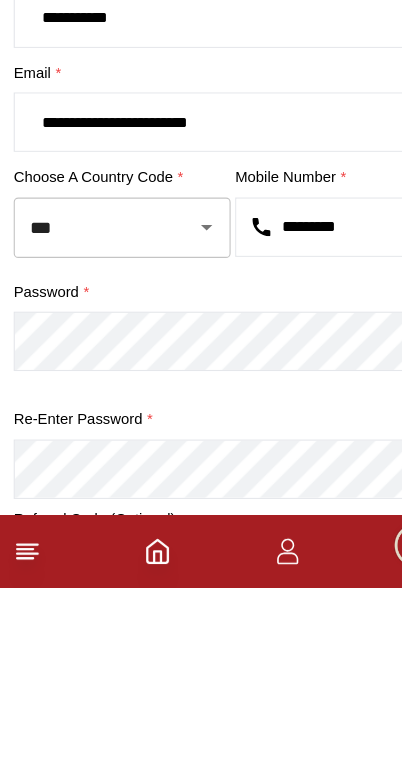type on "*********" 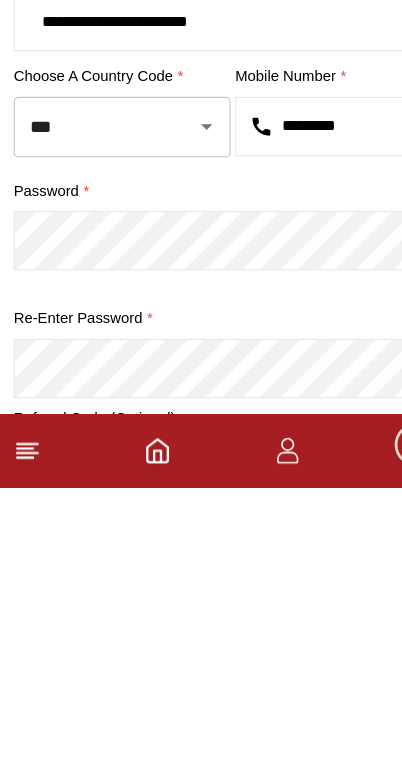 scroll, scrollTop: 62, scrollLeft: 0, axis: vertical 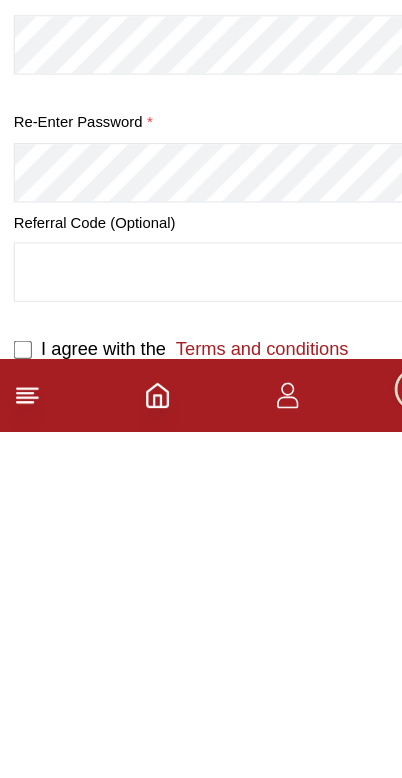 click at bounding box center [201, 638] 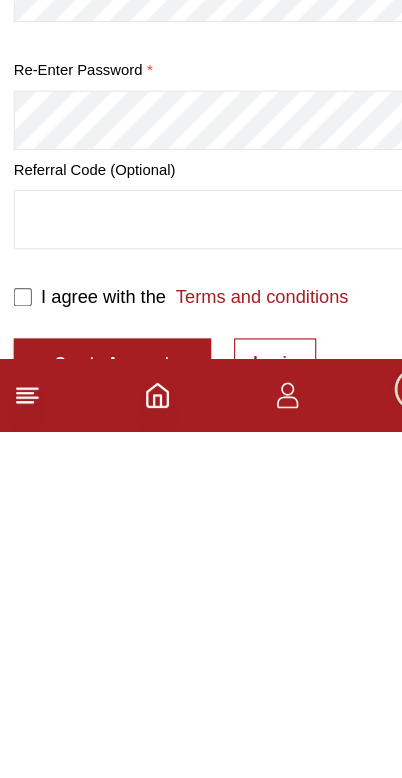 scroll, scrollTop: 356, scrollLeft: 0, axis: vertical 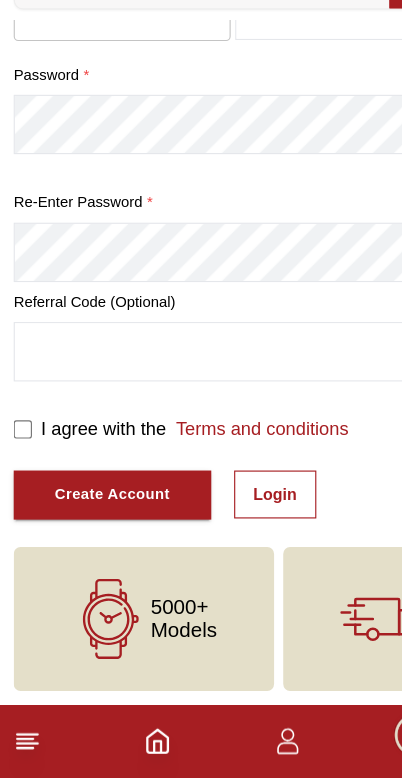 click on "Create Account" at bounding box center (98, 530) 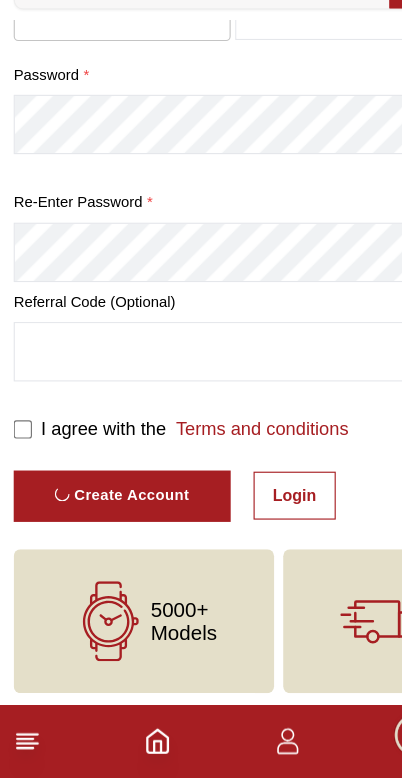 scroll, scrollTop: 0, scrollLeft: 0, axis: both 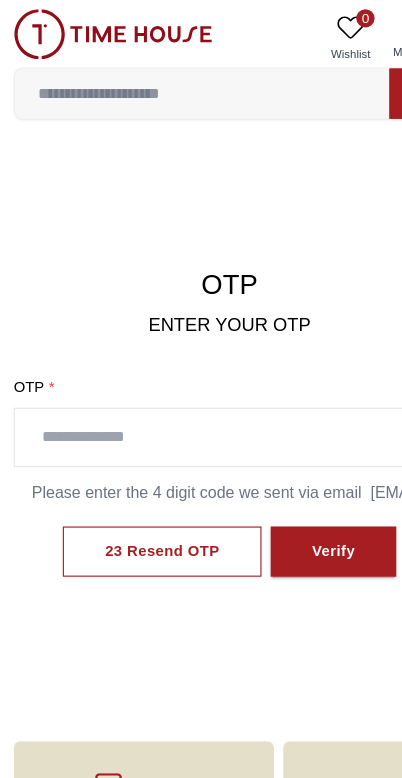 click at bounding box center (201, 383) 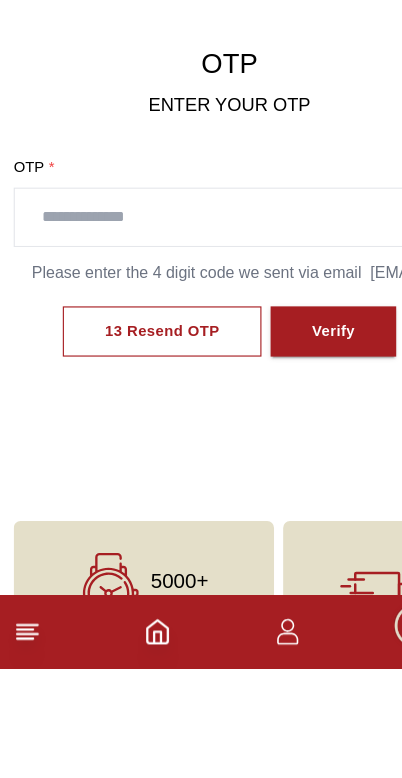 scroll, scrollTop: 95, scrollLeft: 0, axis: vertical 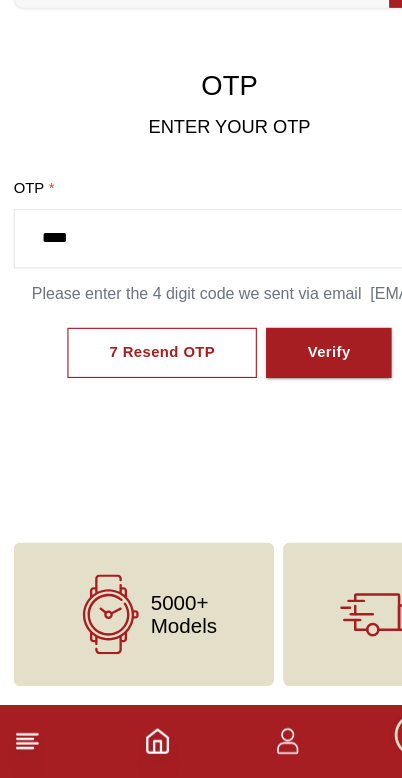type on "****" 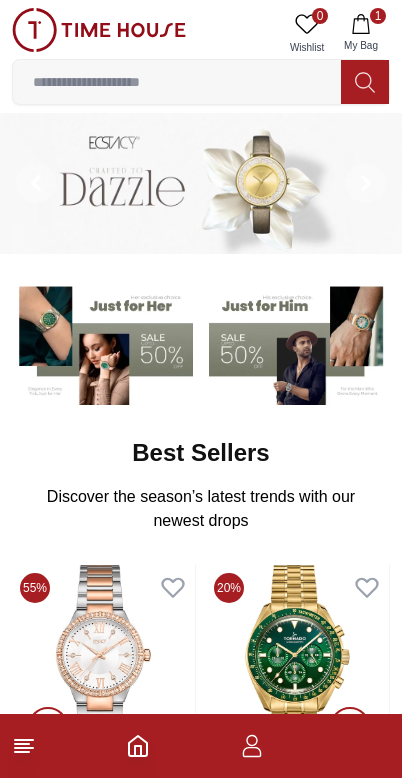 scroll, scrollTop: 0, scrollLeft: 0, axis: both 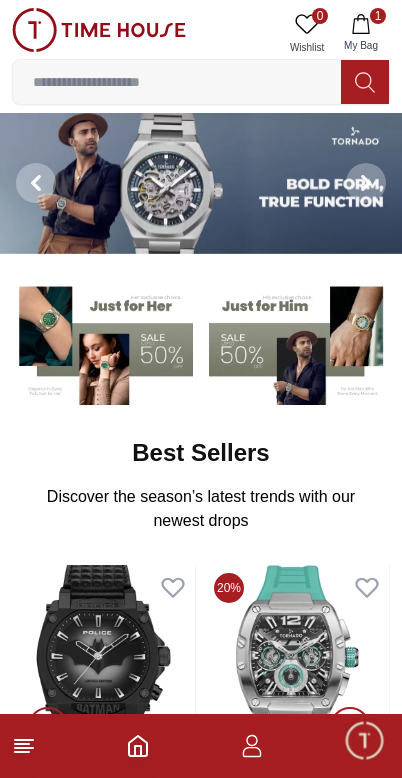 click on "1 My Bag" at bounding box center [361, 33] 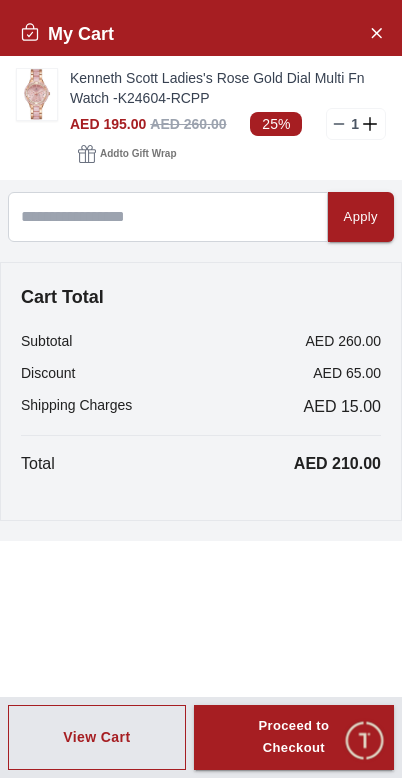 click on "Proceed to Checkout" at bounding box center [294, 738] 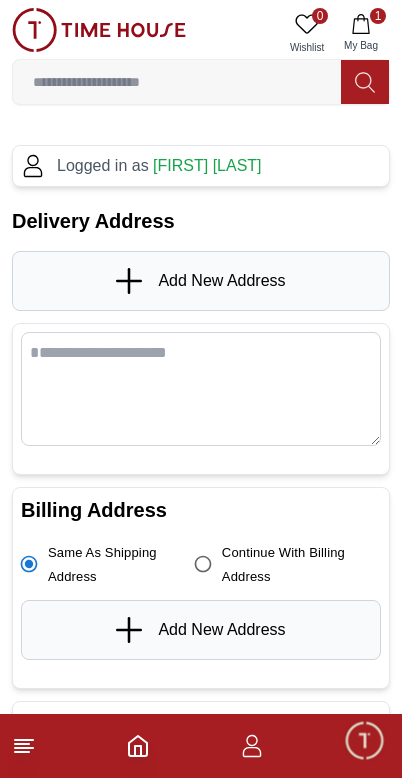 click on "Add New Address" at bounding box center (201, 281) 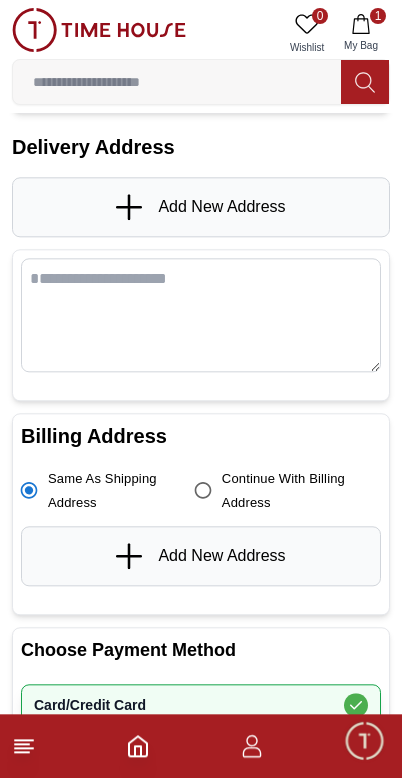 scroll, scrollTop: 75, scrollLeft: 0, axis: vertical 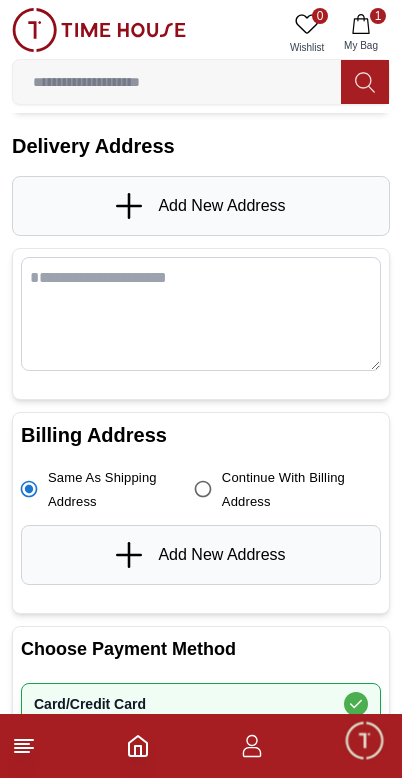 click on "Add New Address" at bounding box center (200, 555) 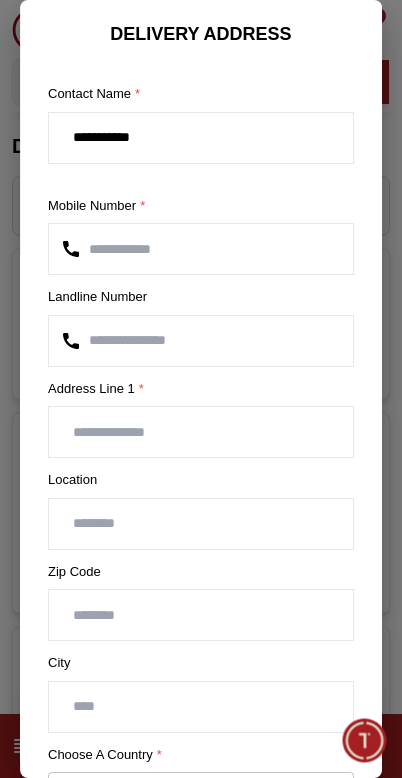 click at bounding box center (201, 341) 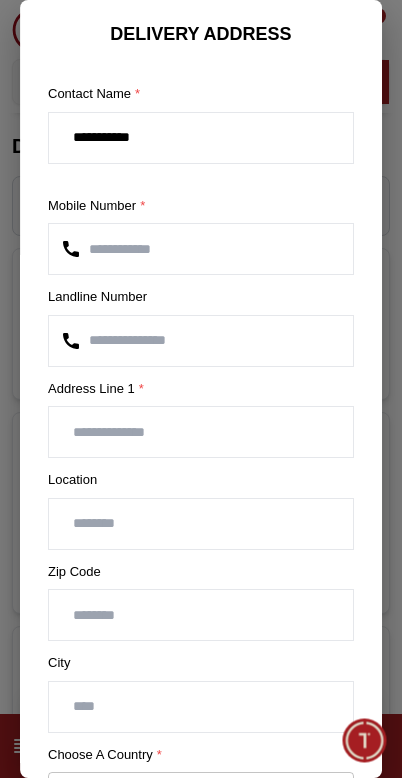 scroll, scrollTop: 75, scrollLeft: 0, axis: vertical 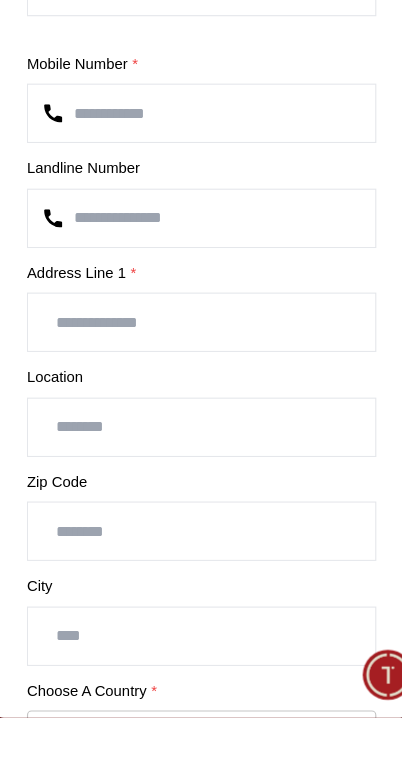 click at bounding box center (201, 432) 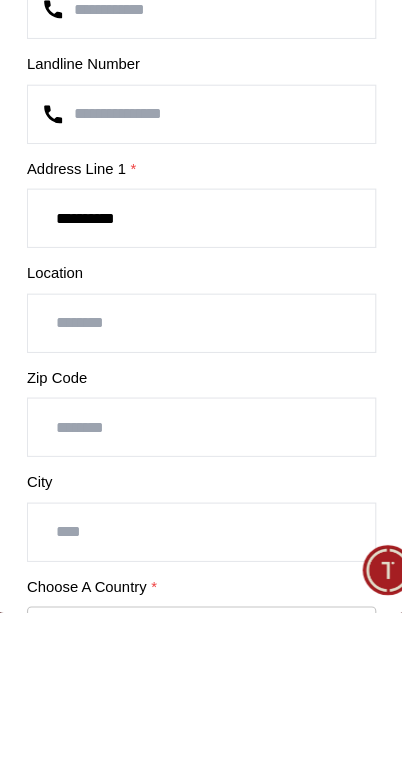 type on "**********" 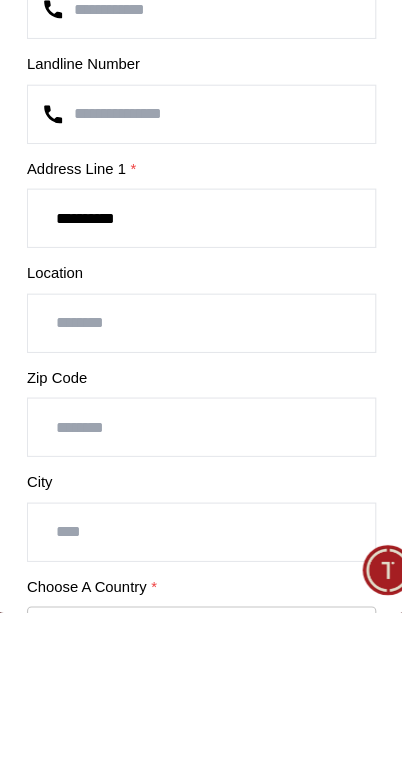 click at bounding box center [201, 524] 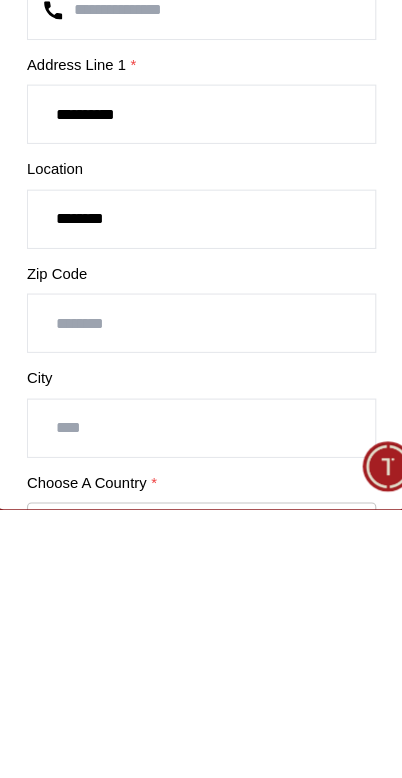 type on "********" 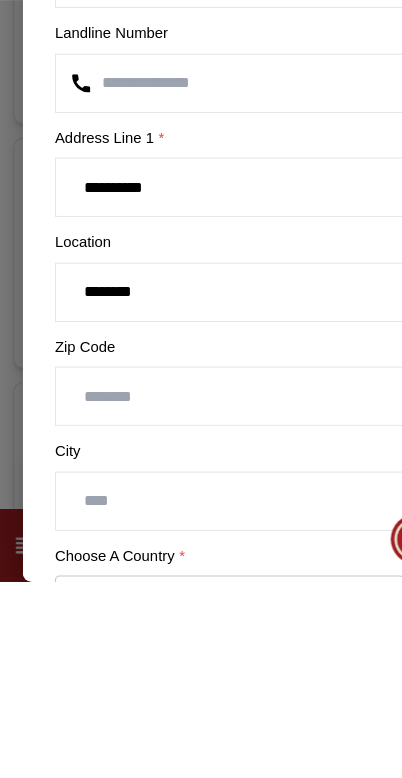 click on "**********" at bounding box center [201, 432] 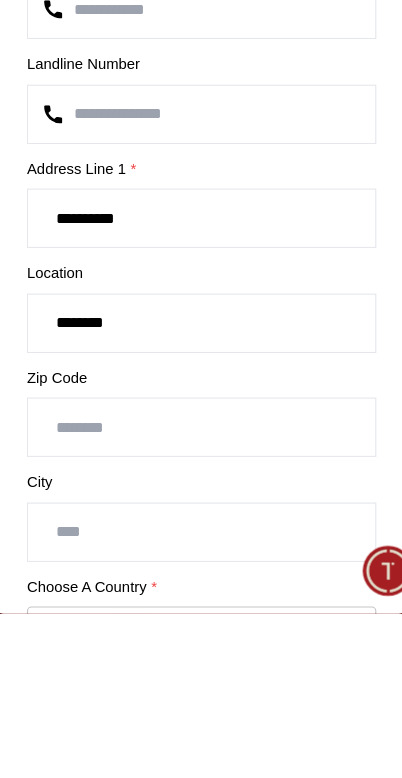 click on "**********" at bounding box center [201, 432] 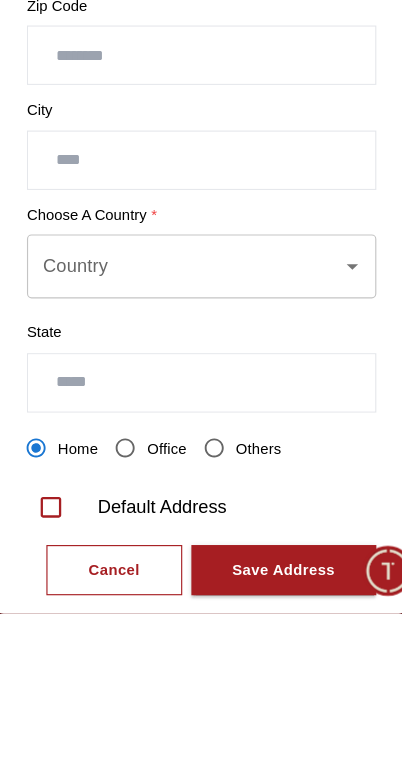 scroll, scrollTop: 333, scrollLeft: 0, axis: vertical 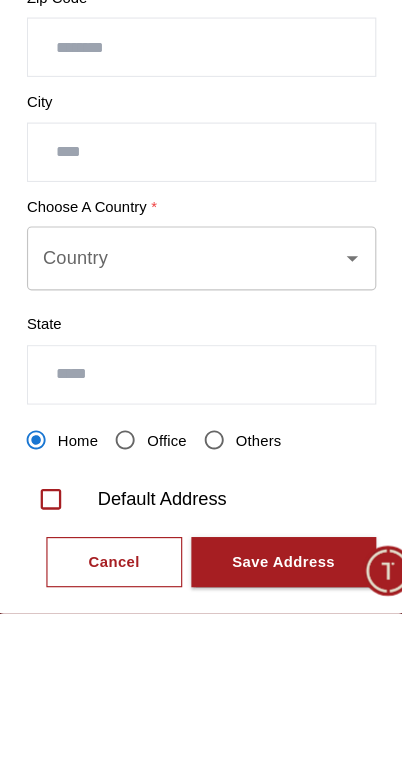 type on "**********" 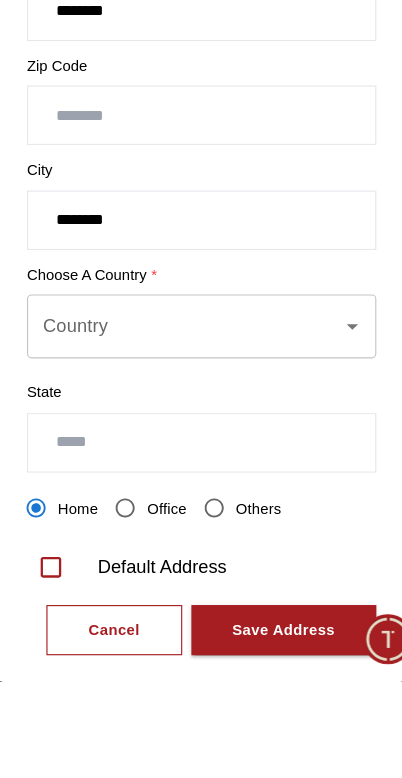 type on "********" 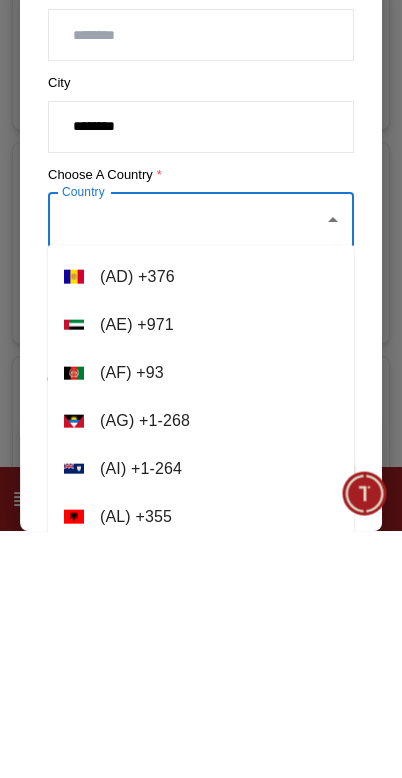 click at bounding box center (74, 572) 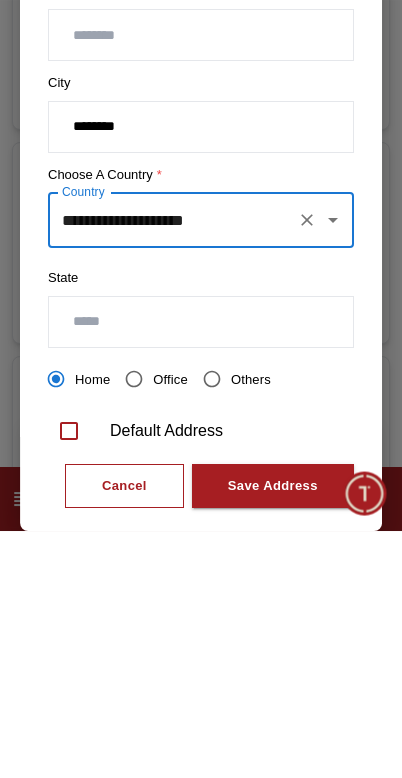 click at bounding box center (201, 569) 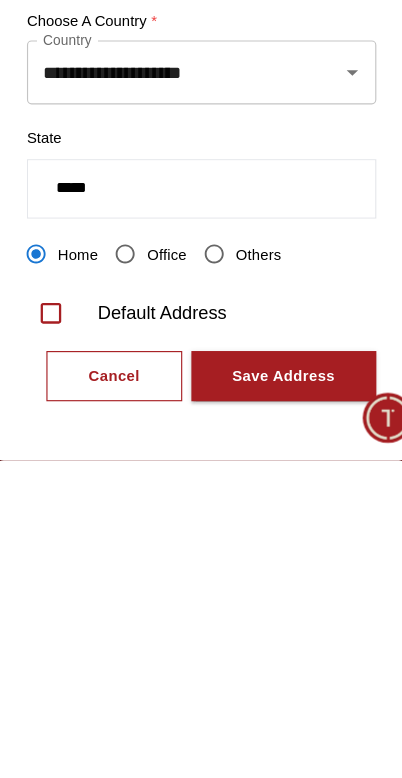 scroll, scrollTop: 361, scrollLeft: 0, axis: vertical 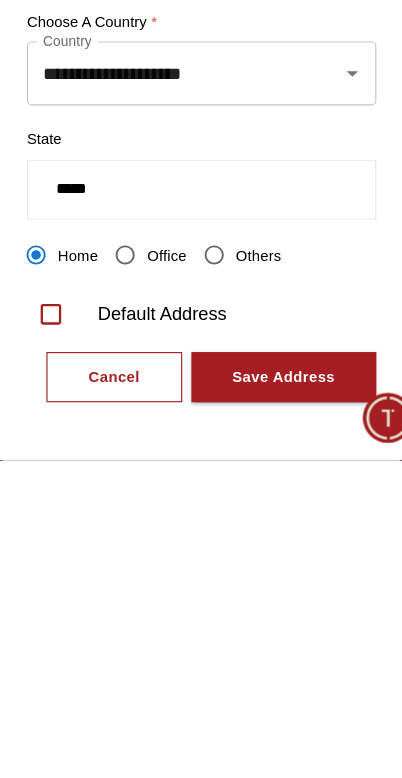 type on "*****" 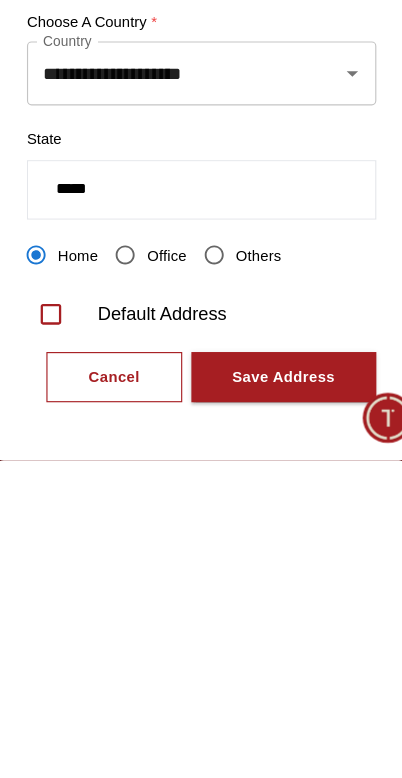 scroll, scrollTop: 376, scrollLeft: 0, axis: vertical 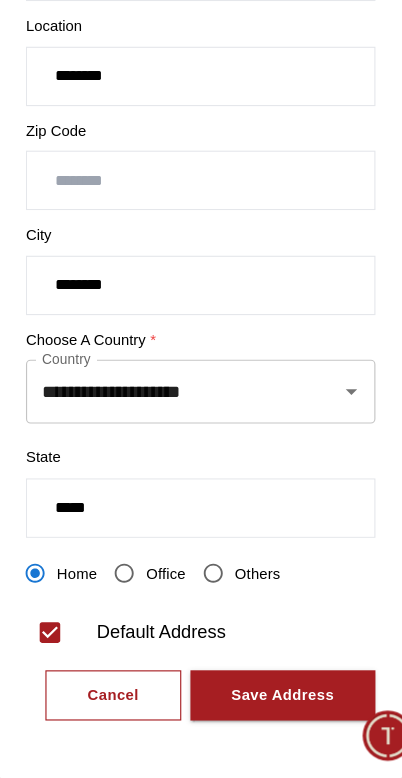 click on "Save Address" at bounding box center [273, 705] 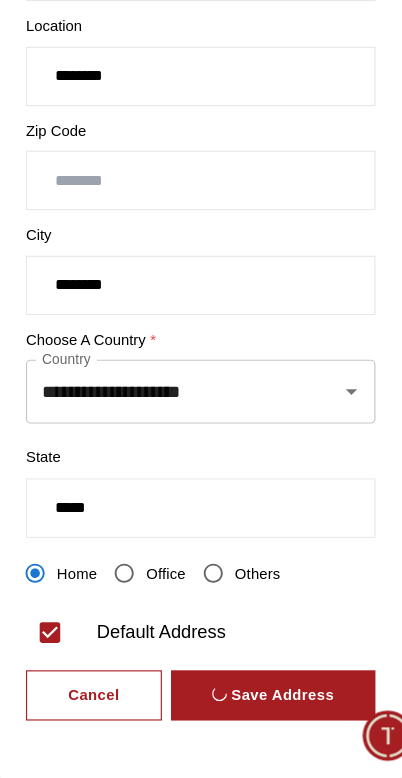 scroll, scrollTop: 0, scrollLeft: 0, axis: both 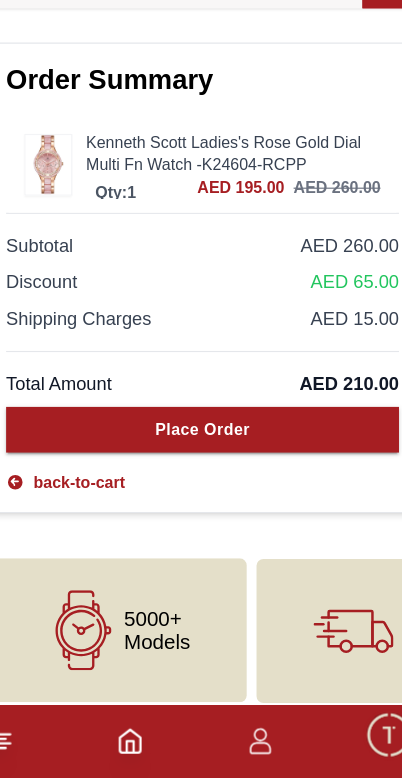 click on "Place Order" at bounding box center [201, 473] 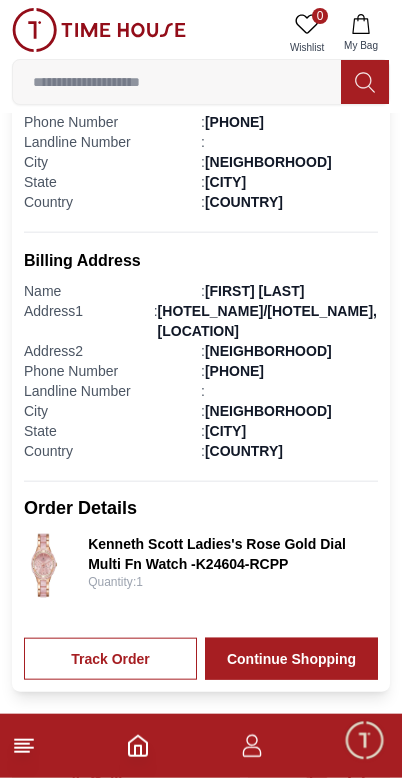 scroll, scrollTop: 565, scrollLeft: 0, axis: vertical 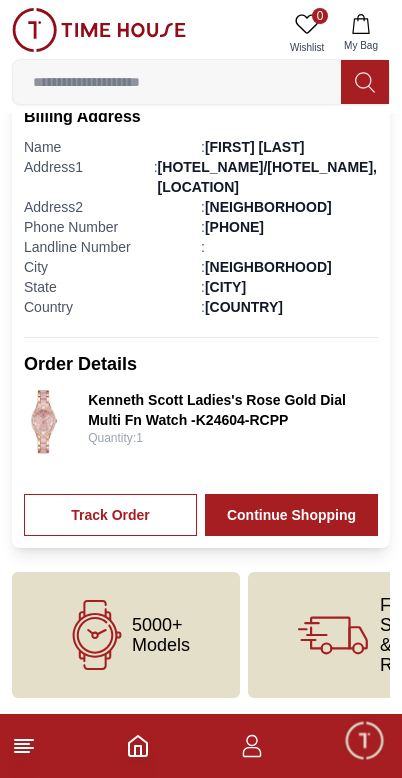 click on "Track Order" at bounding box center (110, 515) 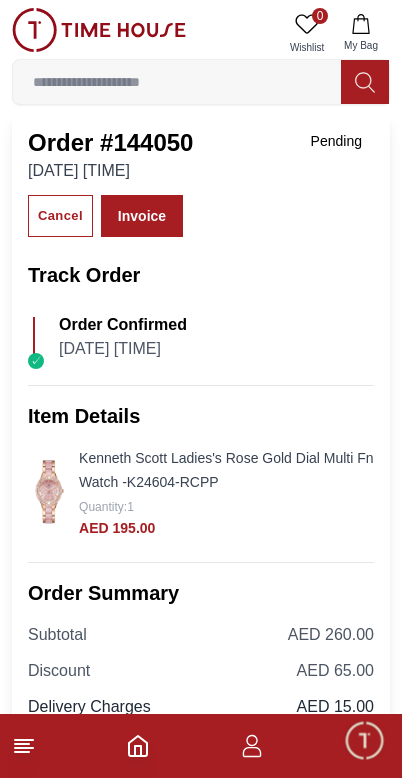 scroll, scrollTop: 0, scrollLeft: 0, axis: both 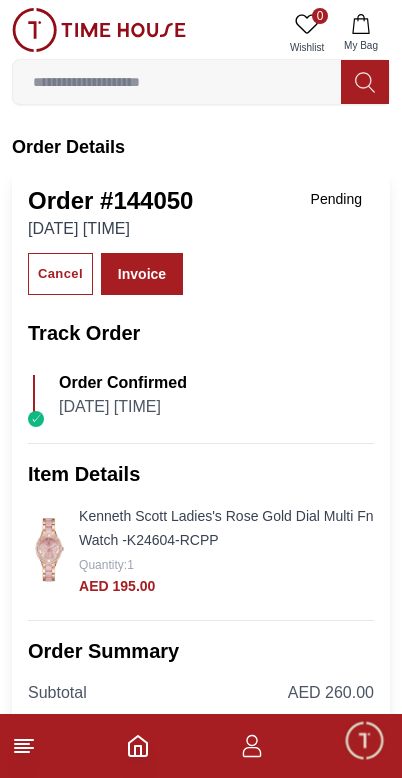 click at bounding box center [99, 30] 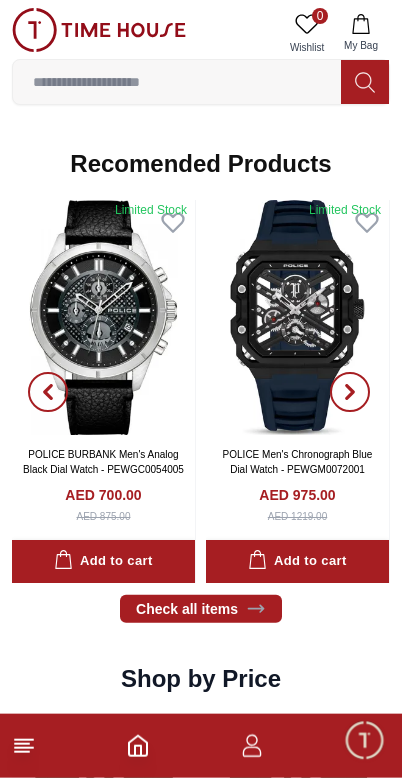 scroll, scrollTop: 1878, scrollLeft: 0, axis: vertical 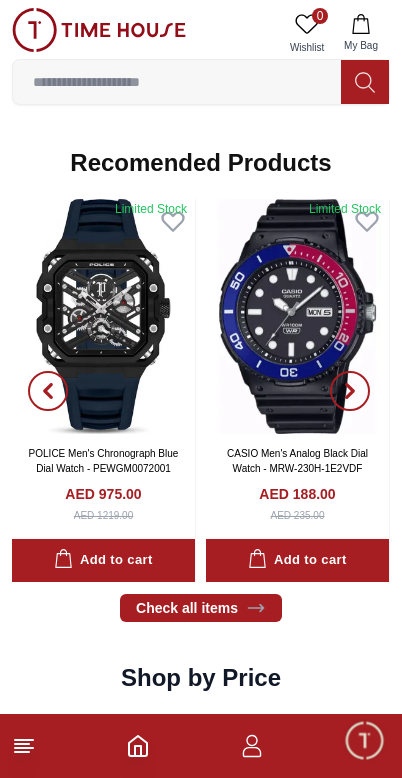 click at bounding box center (364, 740) 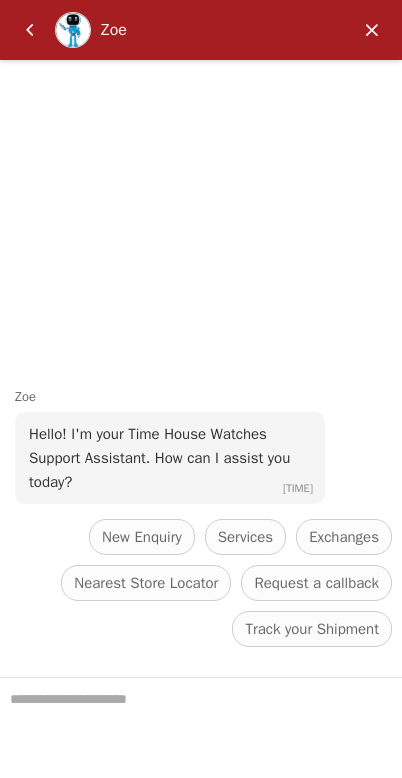 click at bounding box center (30, 30) 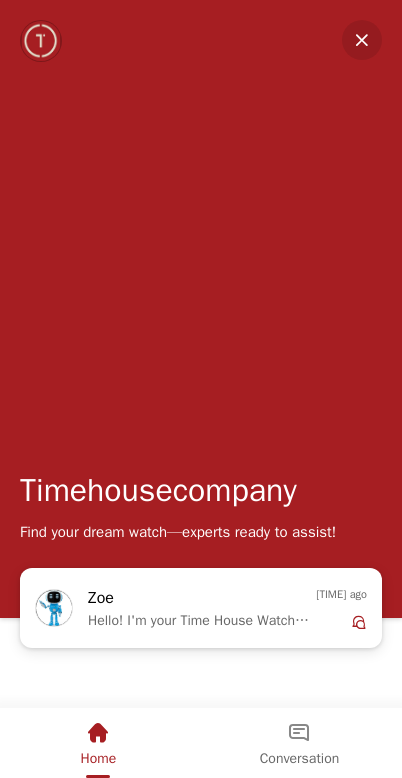 click at bounding box center (362, 40) 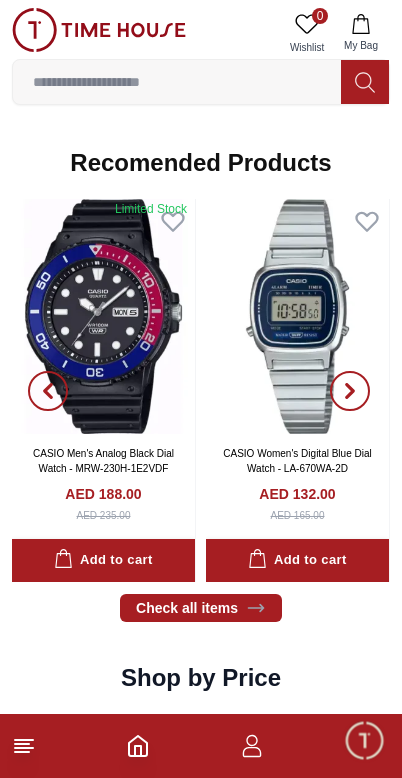 click at bounding box center [201, 746] 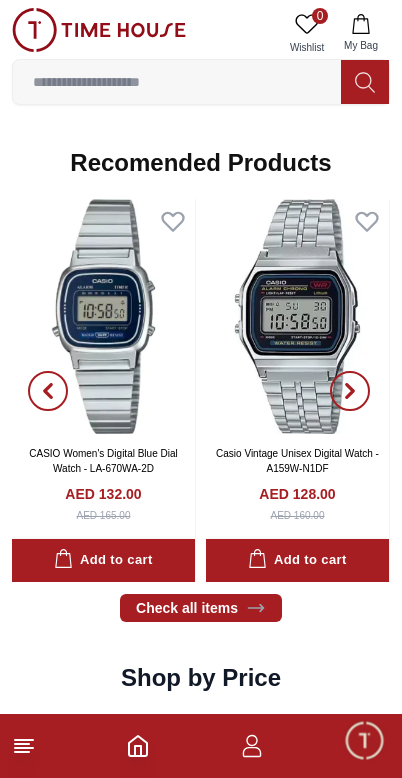 click 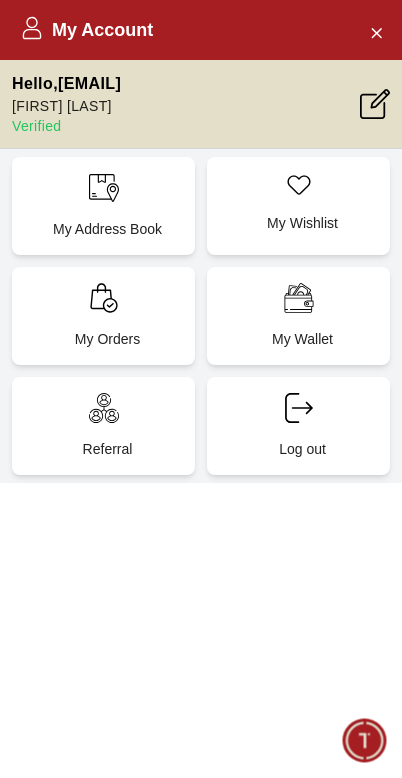 click 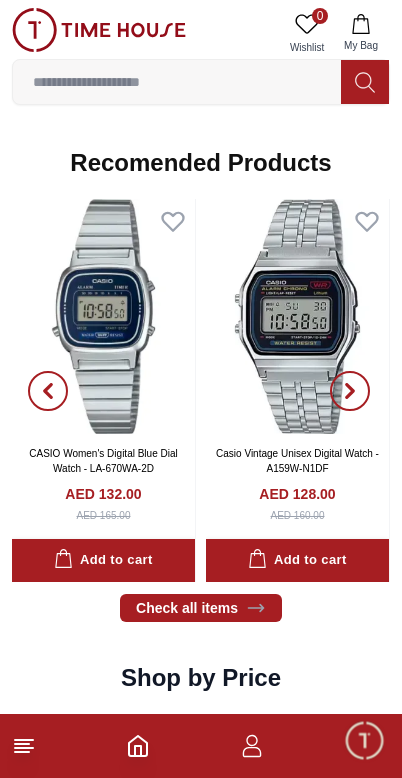 scroll, scrollTop: 0, scrollLeft: 0, axis: both 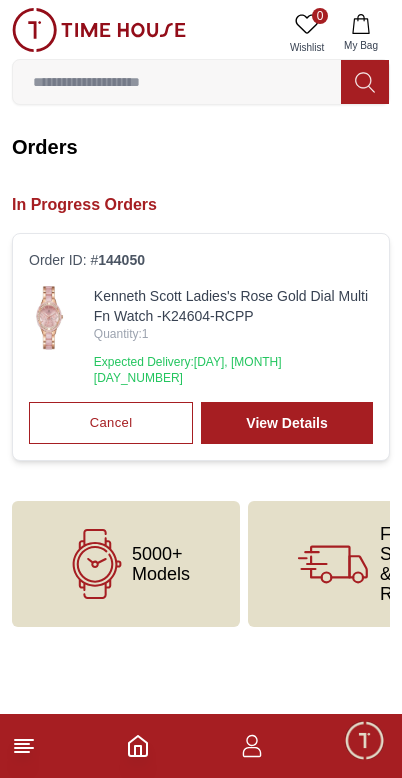 click on "Kenneth Scott Ladies's Rose Gold Dial Multi Fn Watch -K24604-RCPP" at bounding box center (233, 306) 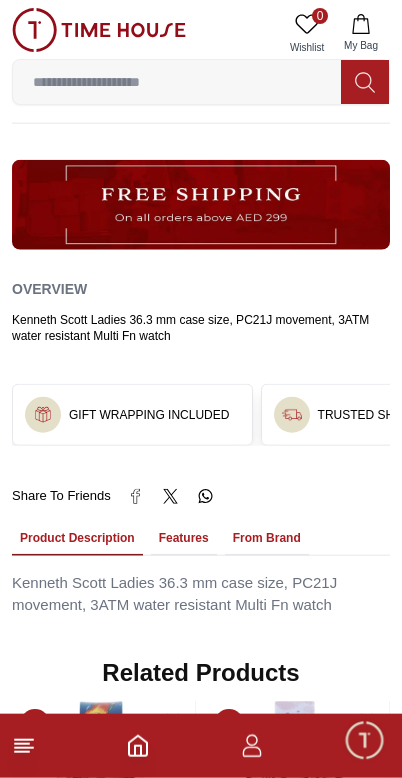 scroll, scrollTop: 1017, scrollLeft: 0, axis: vertical 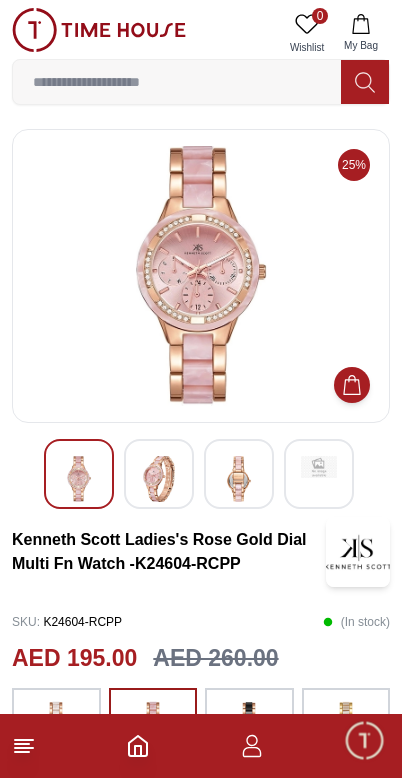 click at bounding box center [99, 30] 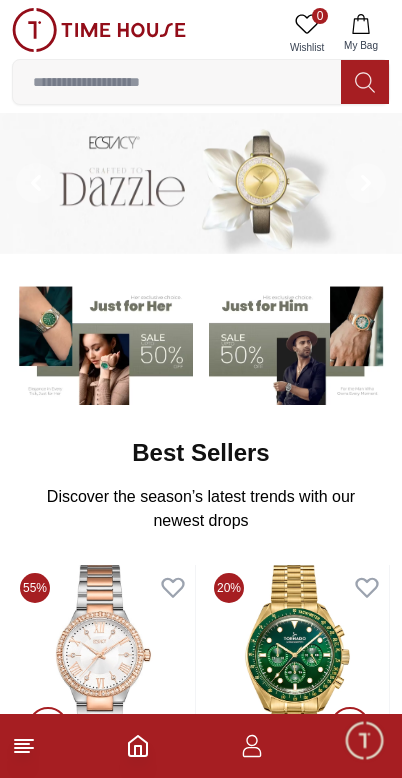 click at bounding box center (99, 30) 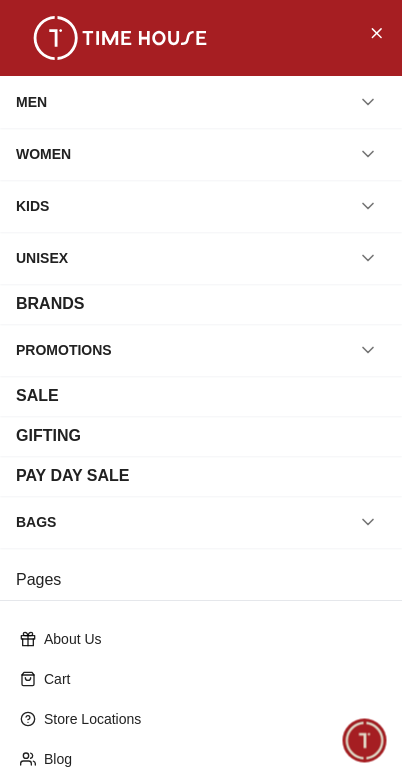 click on "WOMEN" at bounding box center [43, 154] 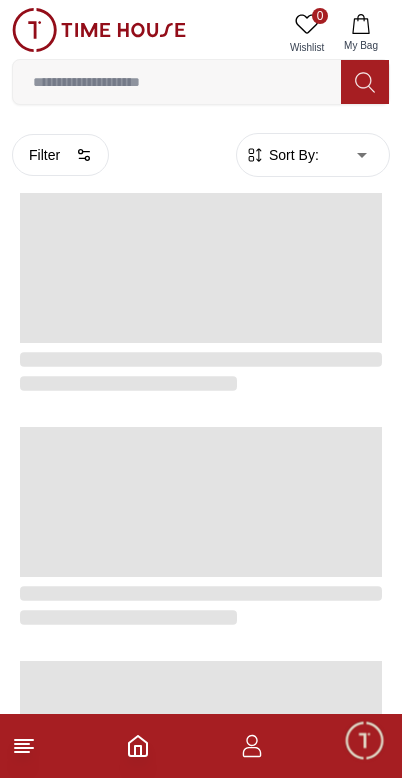 click at bounding box center [364, 740] 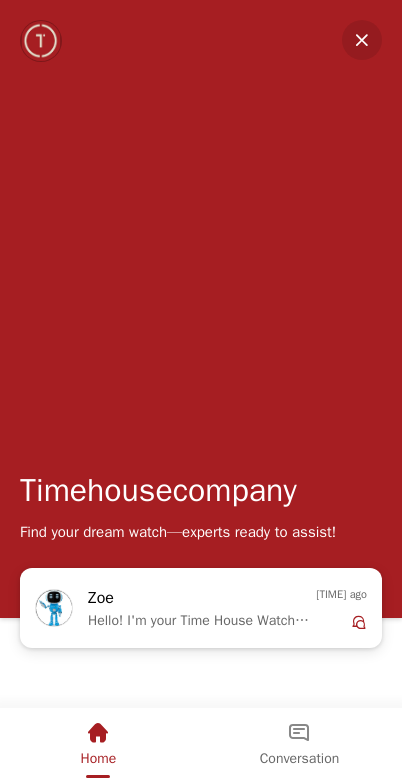 click on "Conversation" at bounding box center (299, 741) 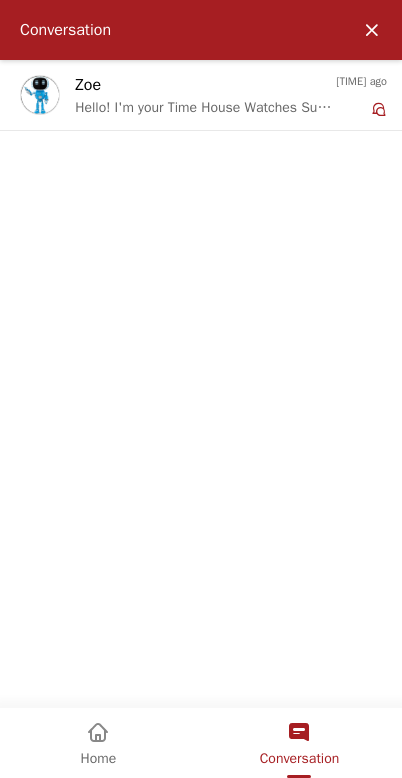 click on "Conversation" at bounding box center [201, 30] 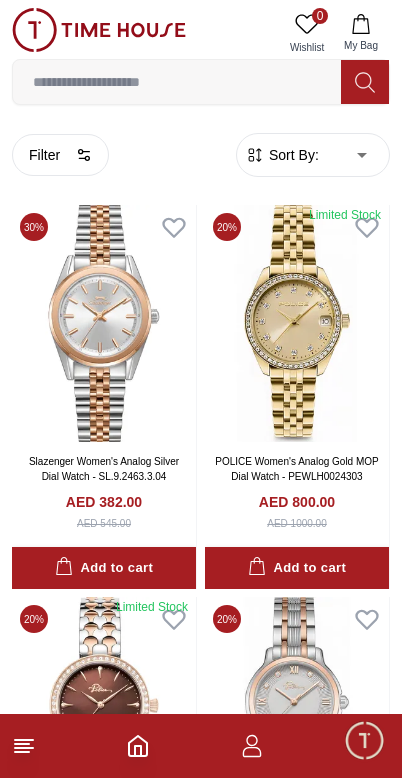 click 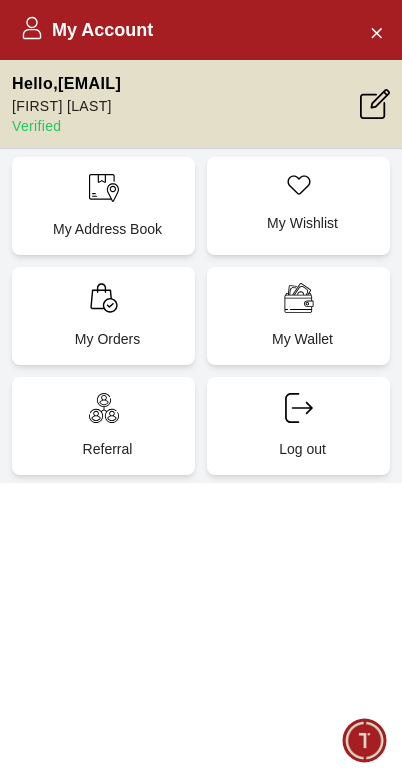 click on "My Orders" at bounding box center (103, 316) 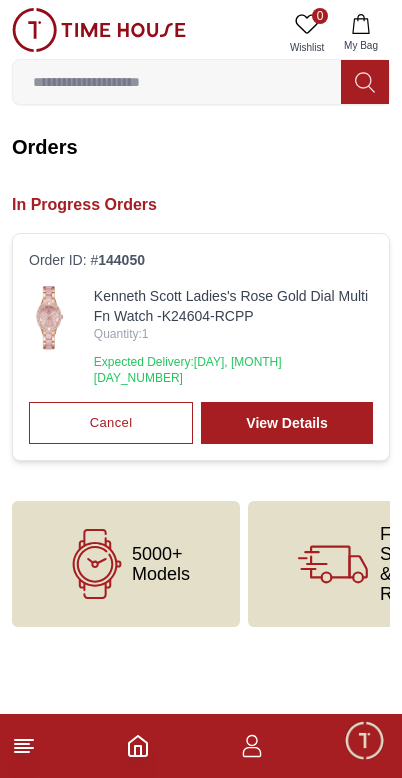 click on "View Details" at bounding box center (287, 423) 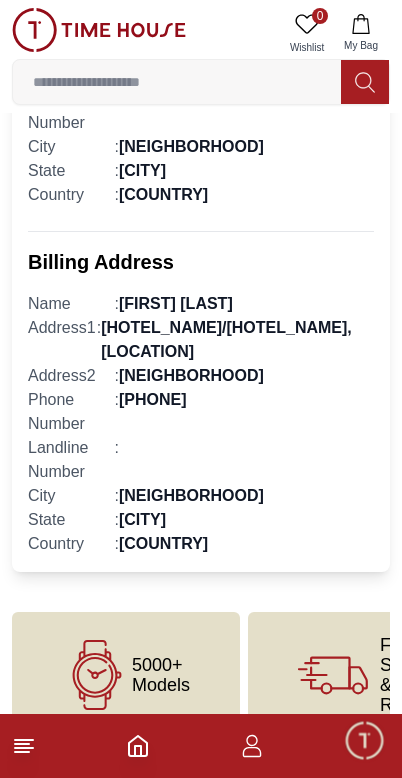 scroll, scrollTop: 1141, scrollLeft: 0, axis: vertical 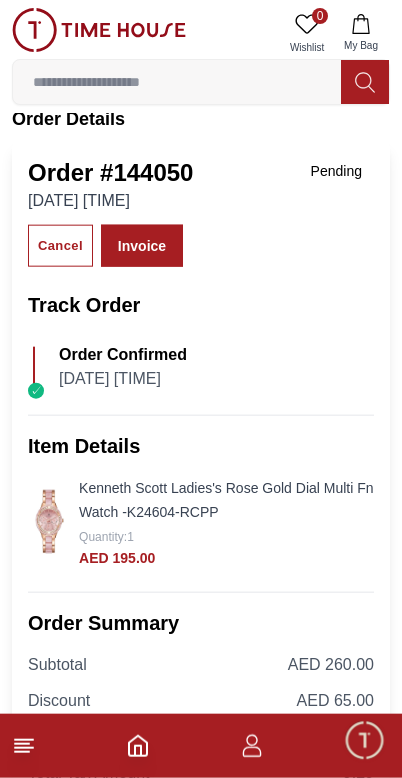 click on "Cancel" at bounding box center (60, 246) 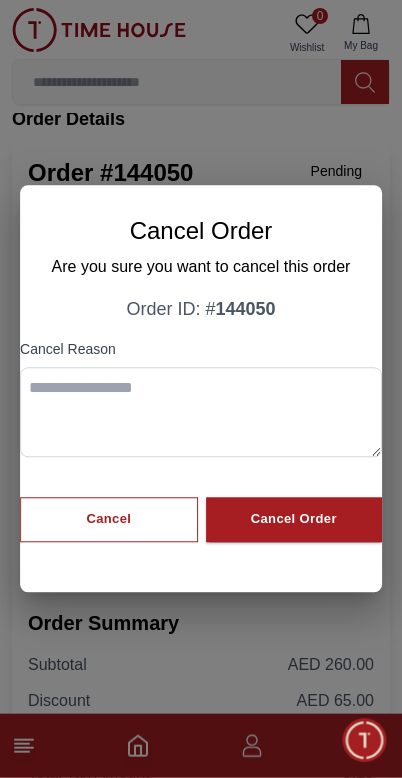scroll, scrollTop: 29, scrollLeft: 0, axis: vertical 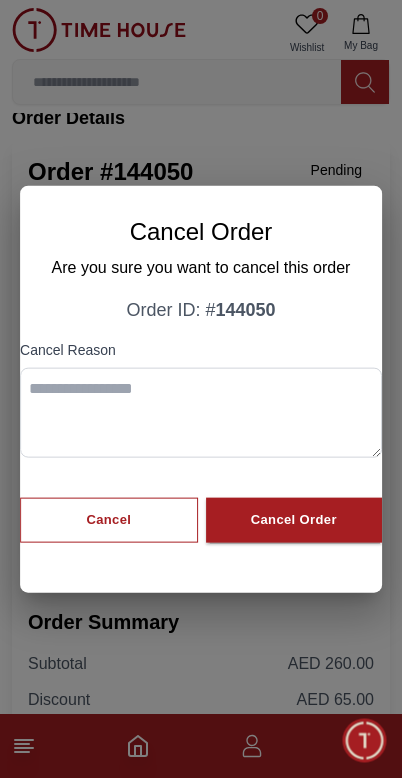 click at bounding box center [201, 413] 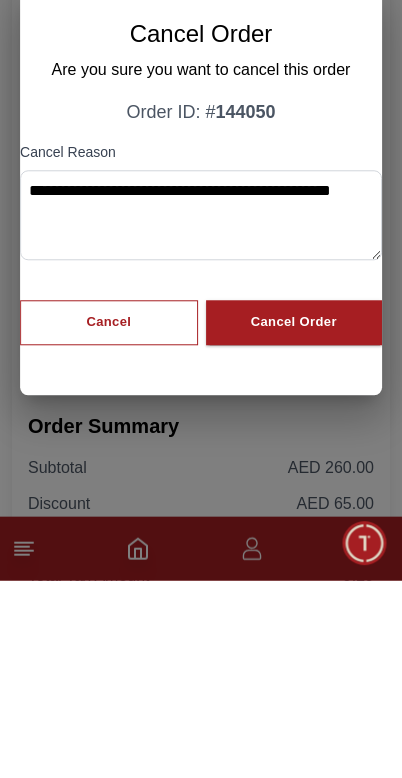 type on "**********" 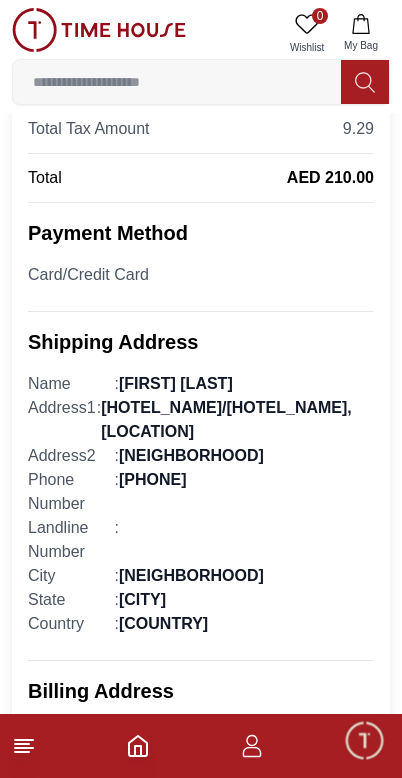 scroll, scrollTop: 674, scrollLeft: 0, axis: vertical 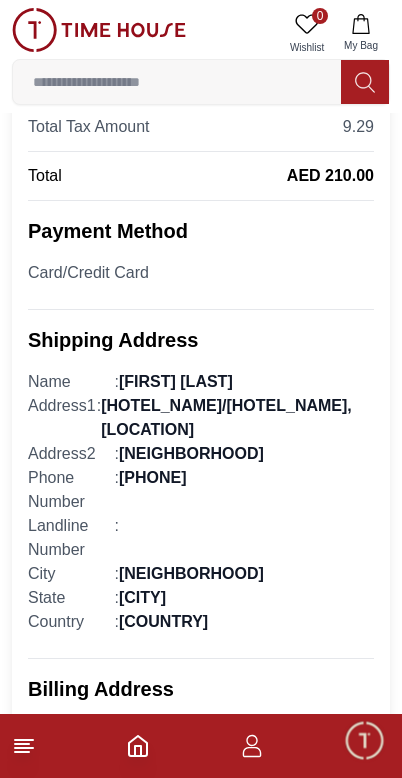 click at bounding box center [99, 30] 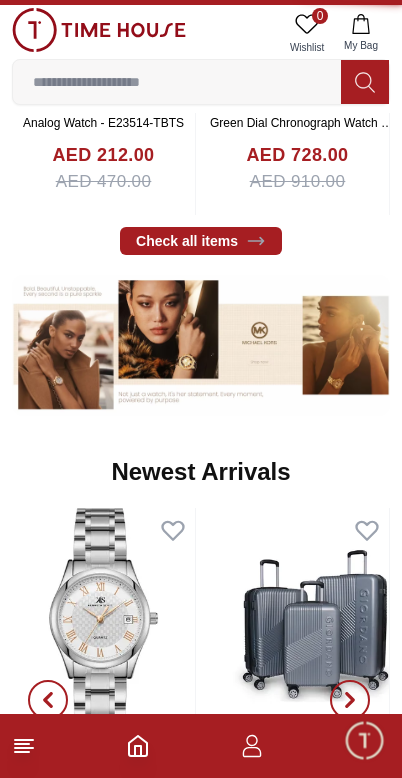 scroll, scrollTop: 0, scrollLeft: 0, axis: both 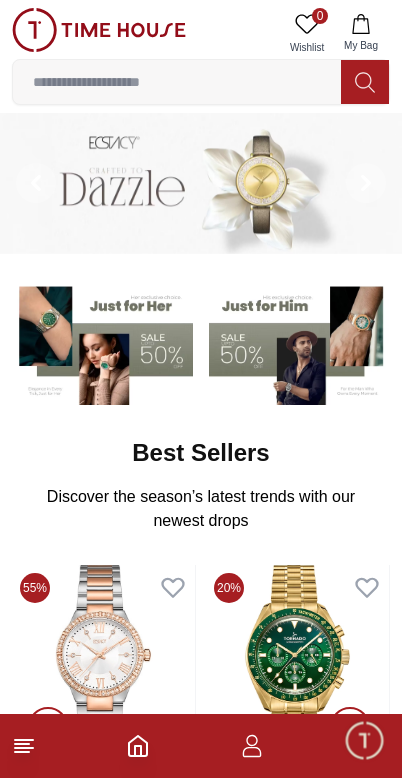 click 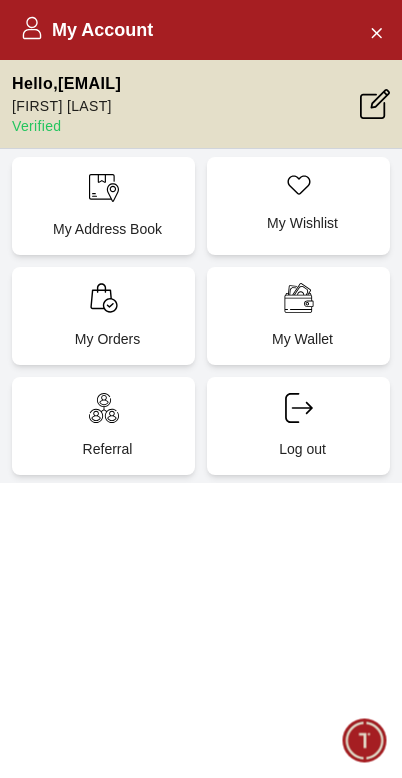 click on "My Orders" at bounding box center (103, 316) 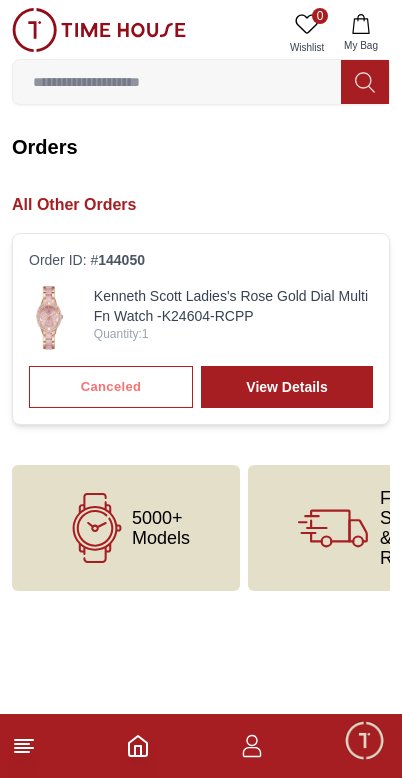 click on "View Details" at bounding box center (287, 387) 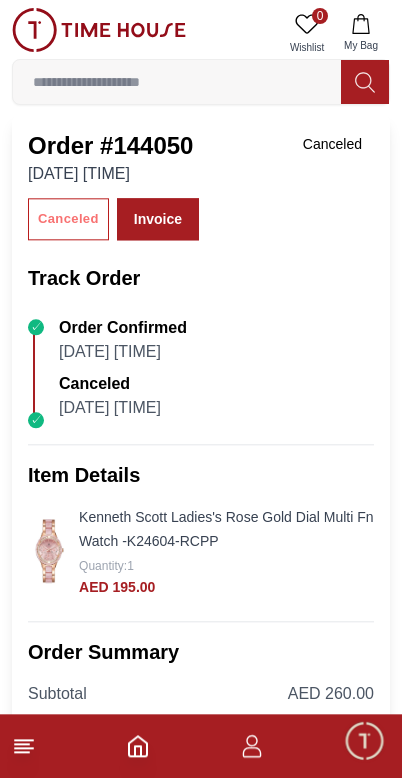 scroll, scrollTop: 0, scrollLeft: 0, axis: both 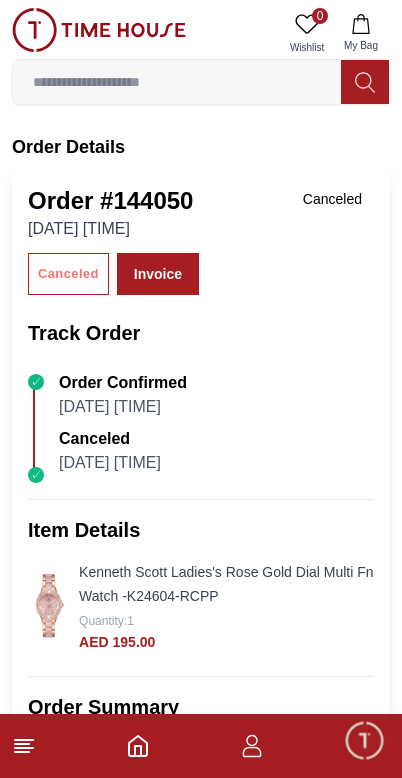 click on "Invoice" at bounding box center (158, 274) 